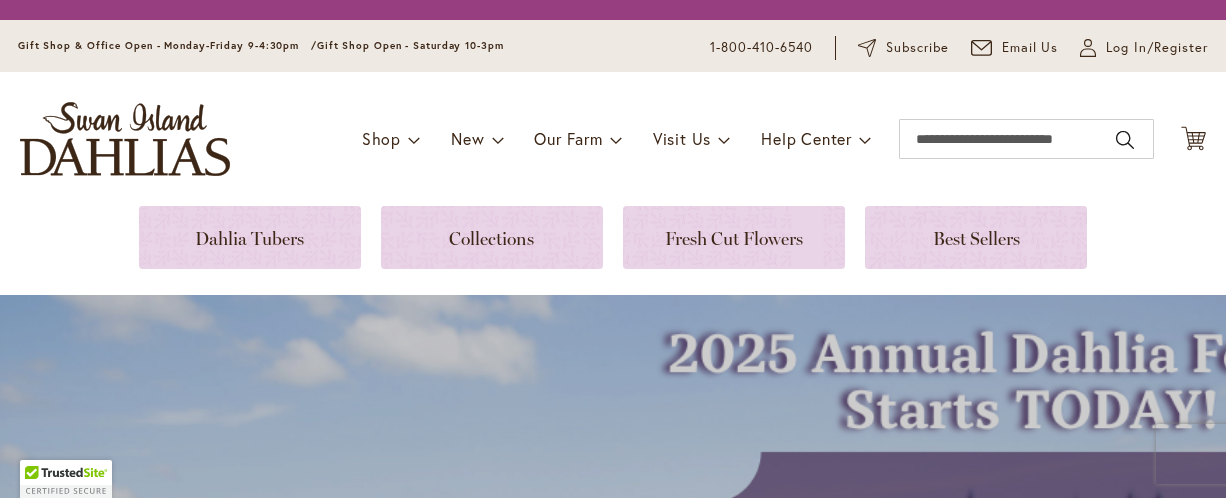 scroll, scrollTop: 0, scrollLeft: 0, axis: both 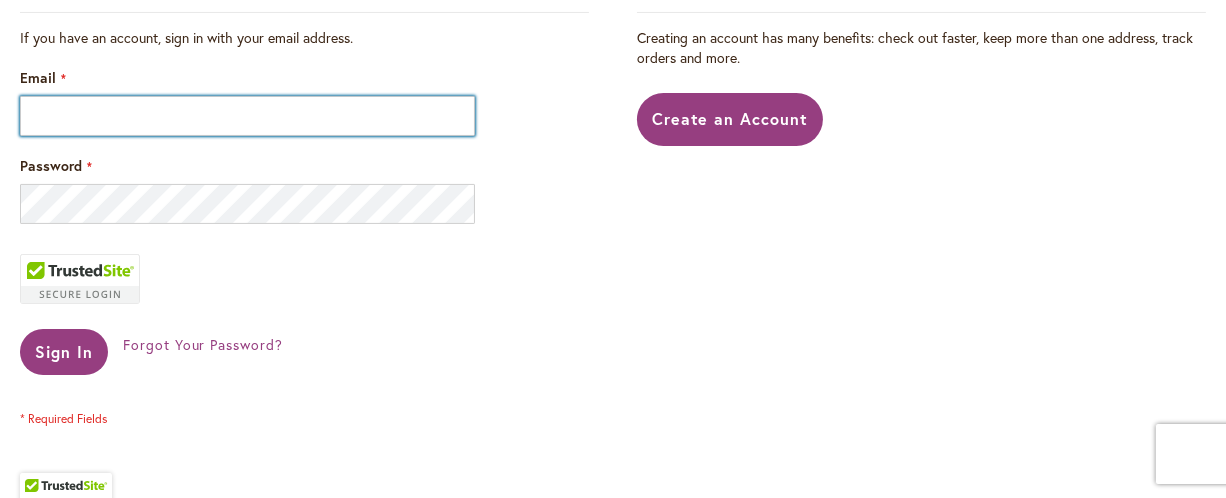 click on "Email" at bounding box center [247, 116] 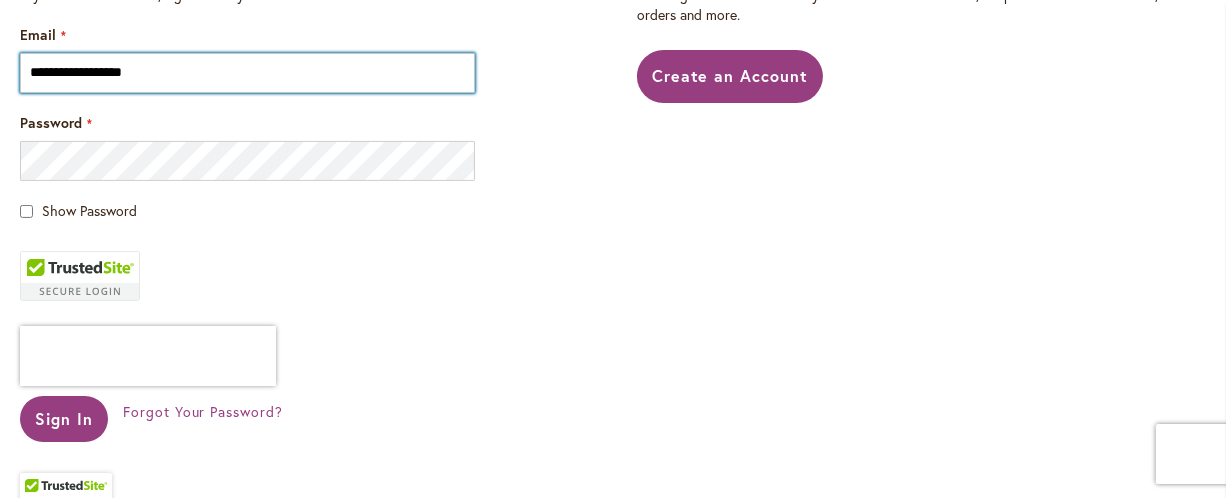 type on "**********" 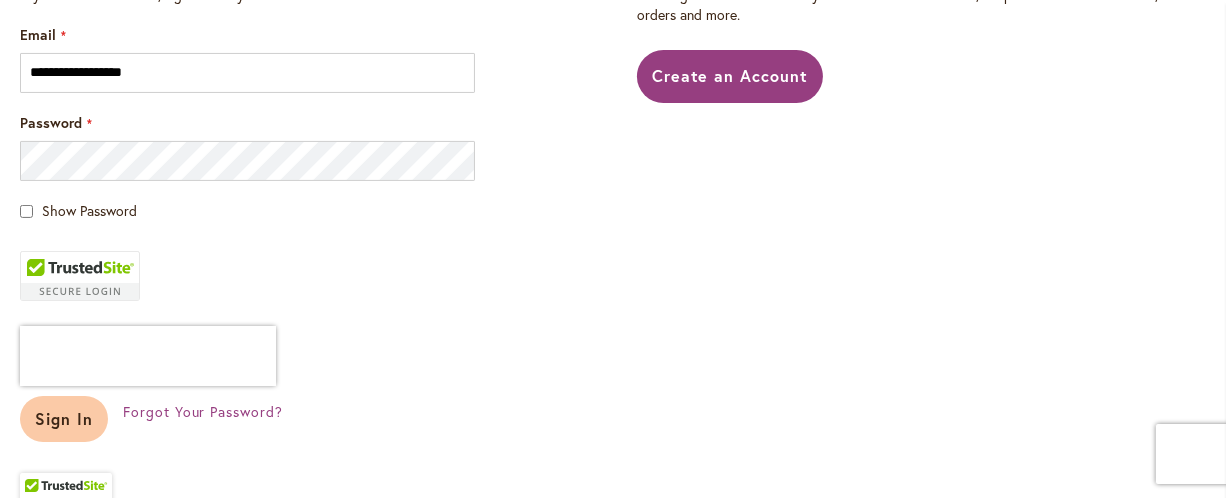 click on "Sign In" at bounding box center (64, 419) 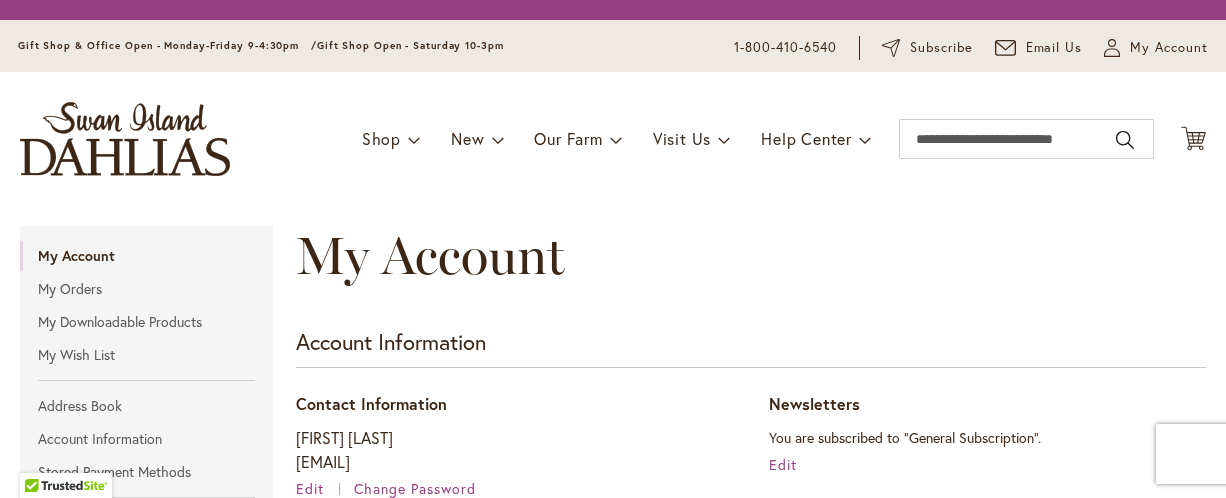 scroll, scrollTop: 0, scrollLeft: 0, axis: both 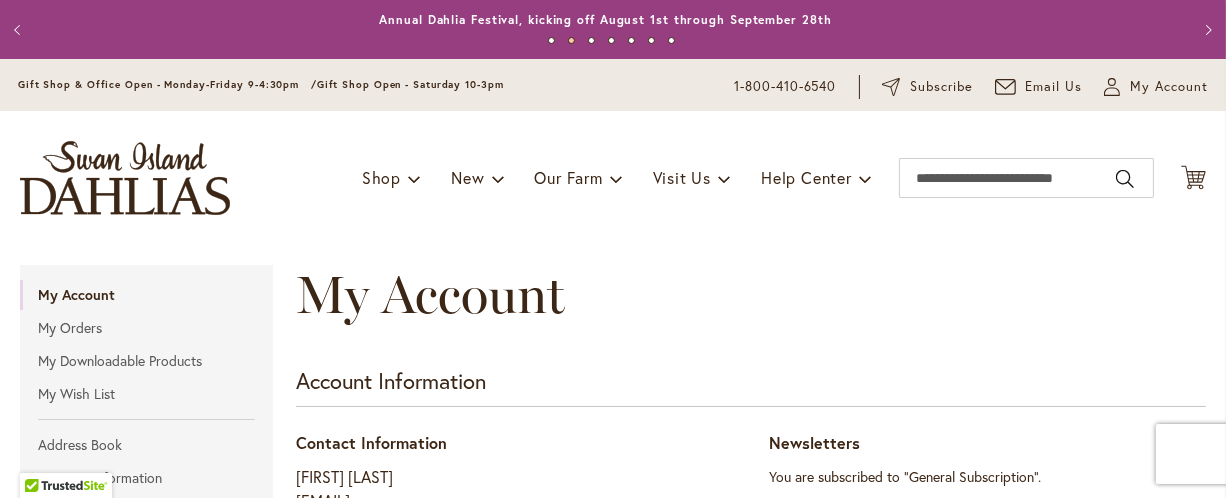 type on "**********" 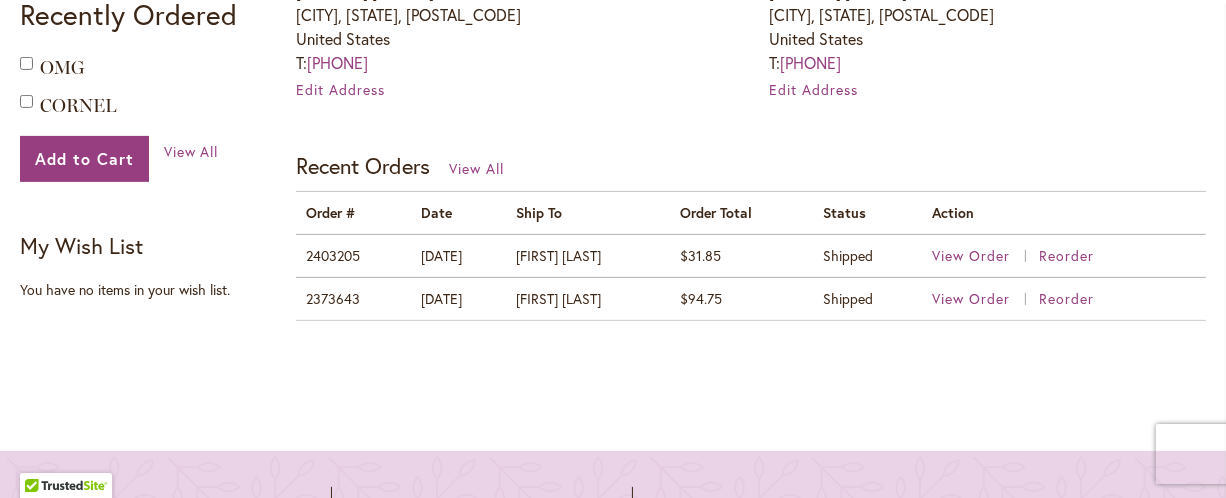 scroll, scrollTop: 741, scrollLeft: 0, axis: vertical 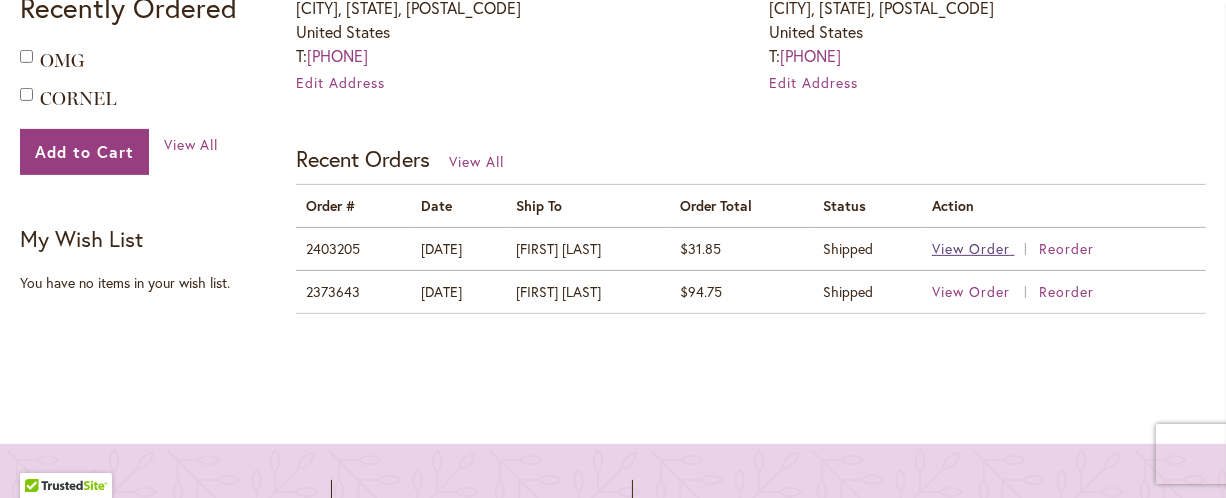 click on "View Order" at bounding box center [971, 248] 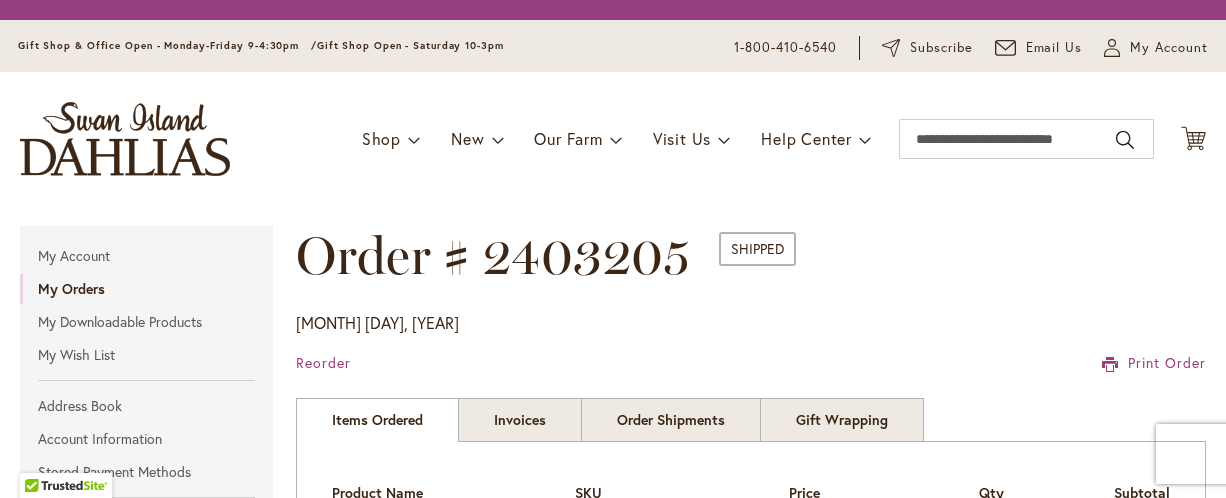 scroll, scrollTop: 0, scrollLeft: 0, axis: both 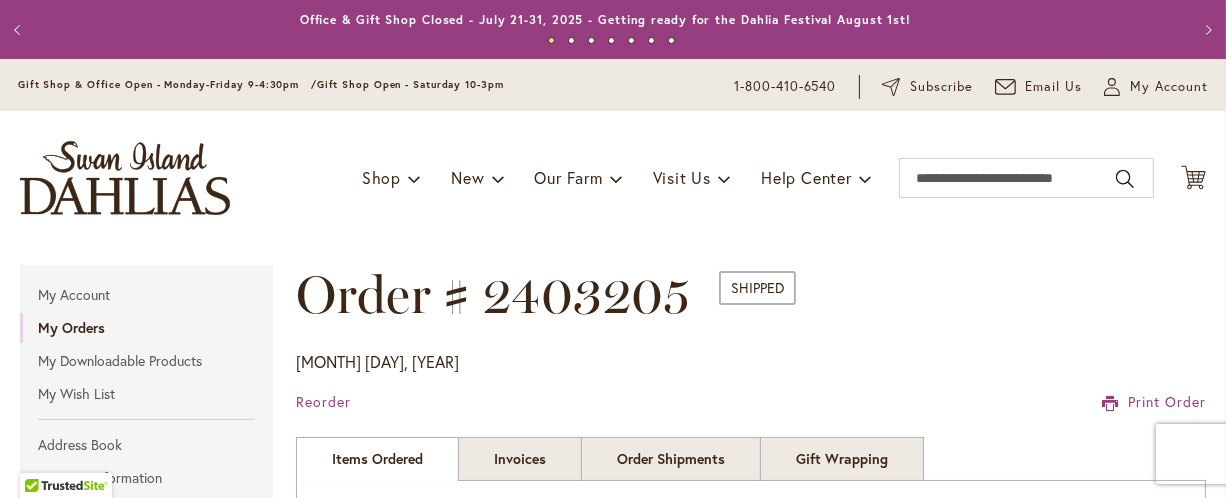 type on "**********" 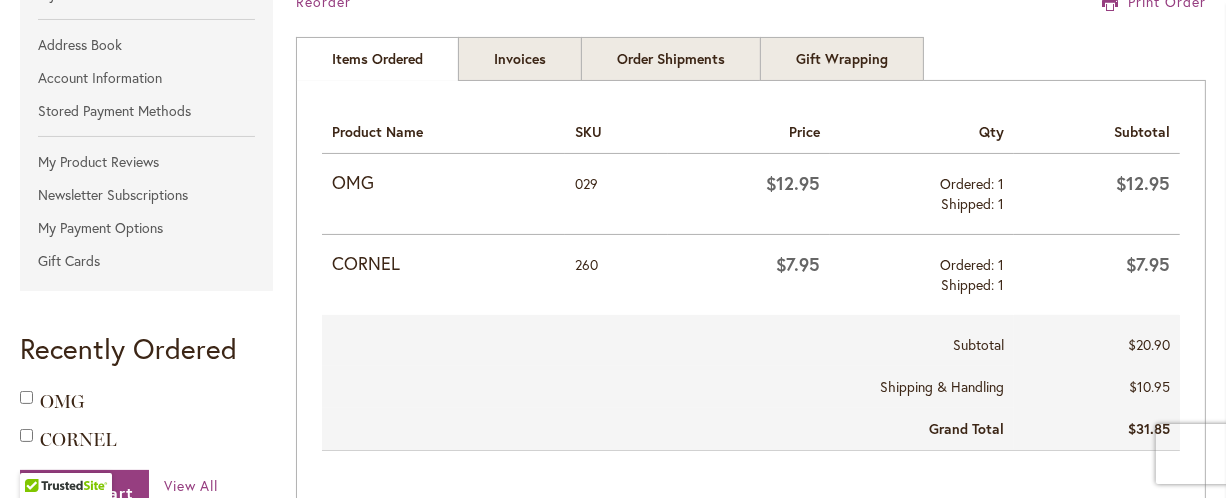scroll, scrollTop: 436, scrollLeft: 0, axis: vertical 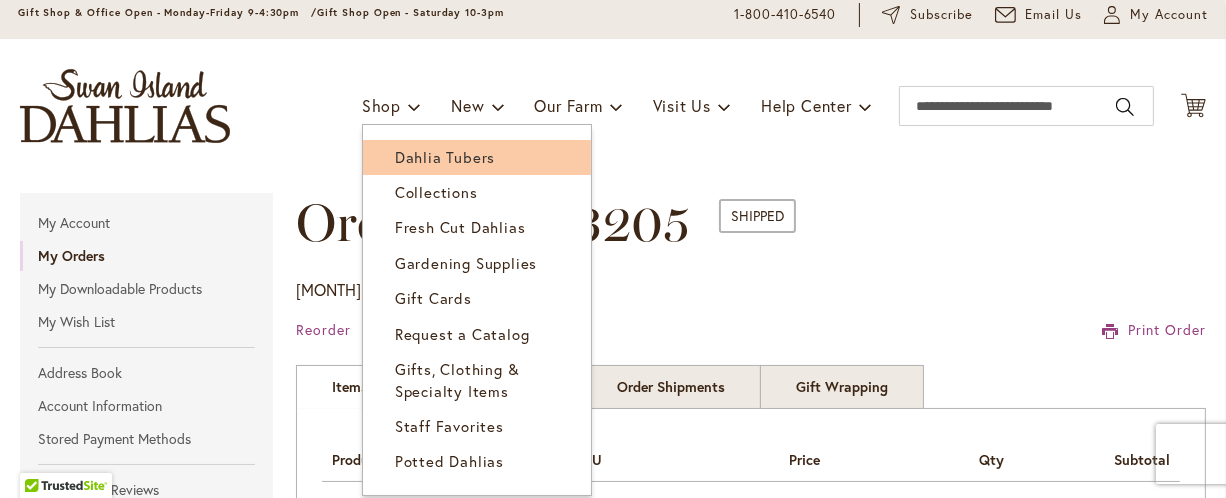 click on "Dahlia Tubers" at bounding box center [445, 157] 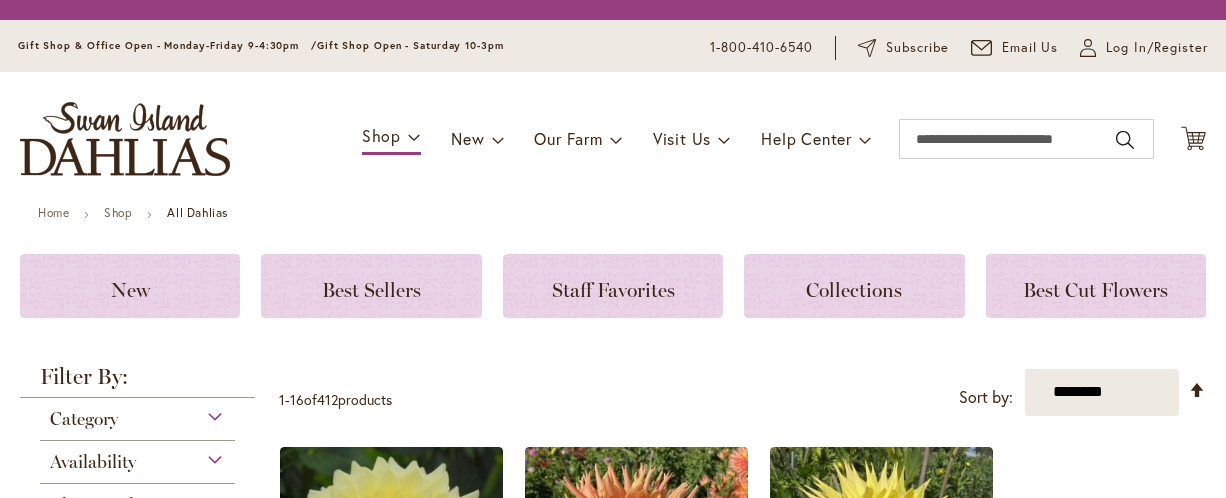 scroll, scrollTop: 0, scrollLeft: 0, axis: both 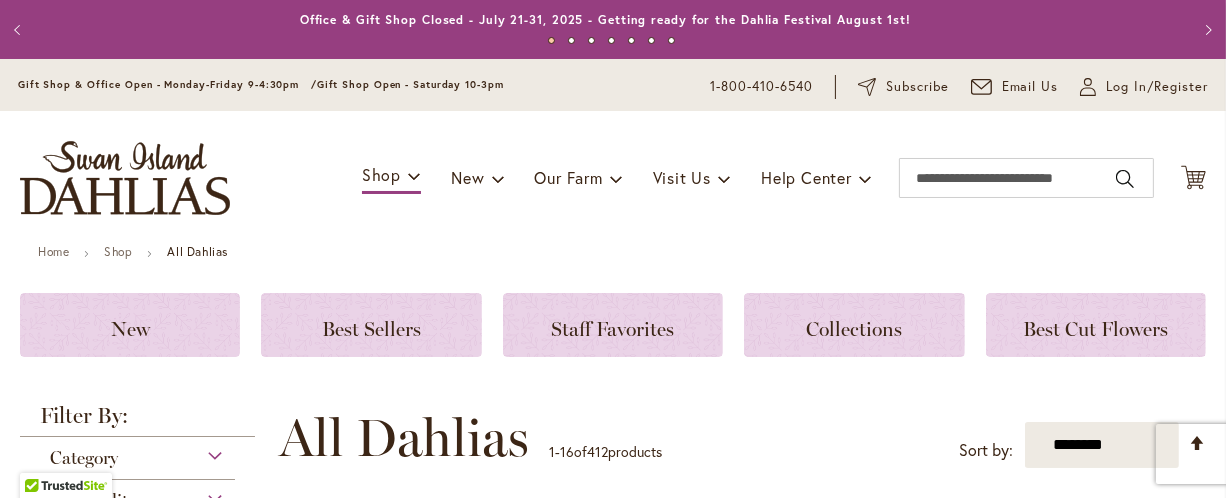 type on "**********" 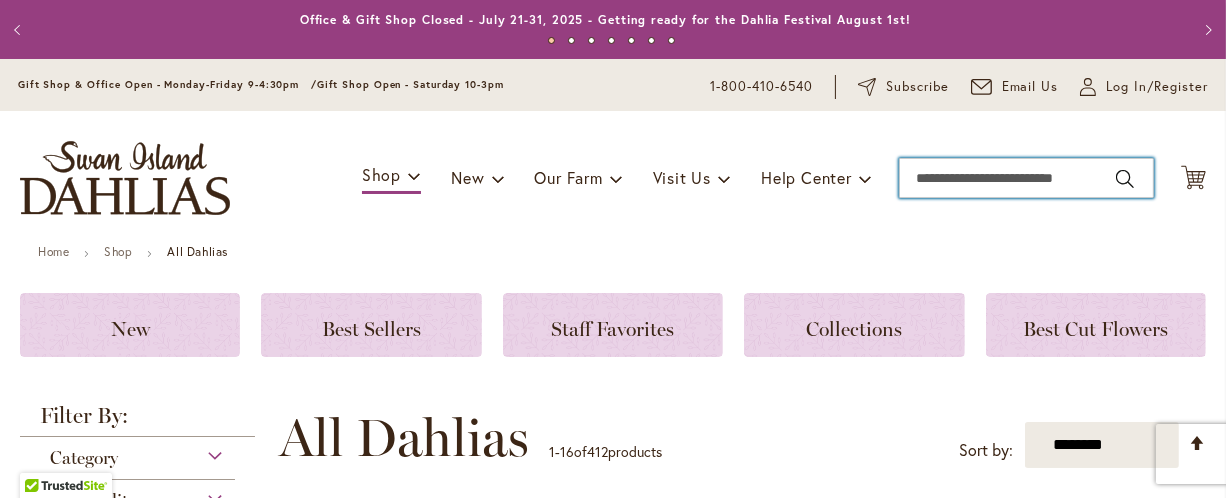 click on "Search" at bounding box center [1026, 178] 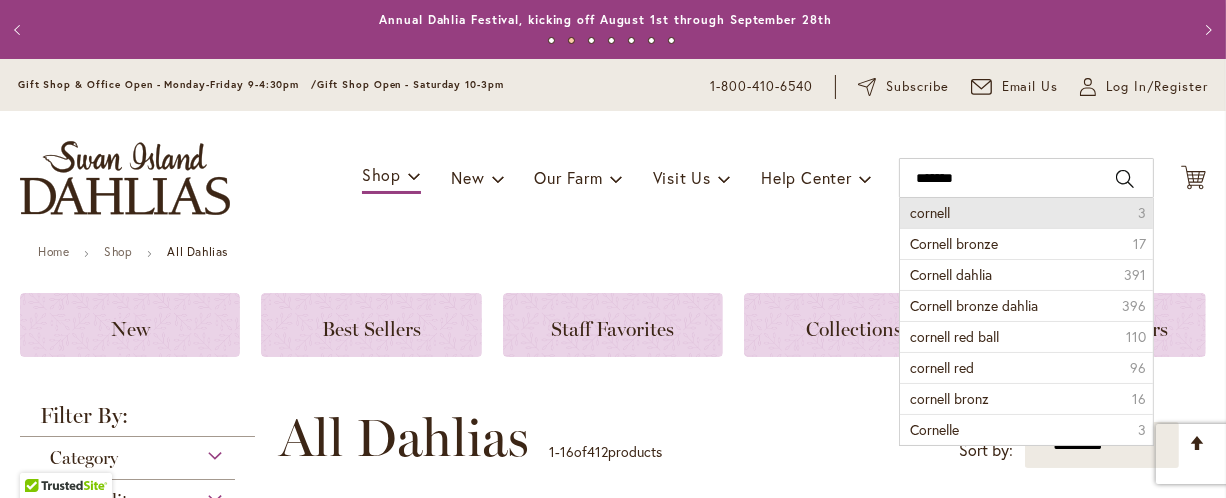 click on "cornell 3" at bounding box center (1026, 213) 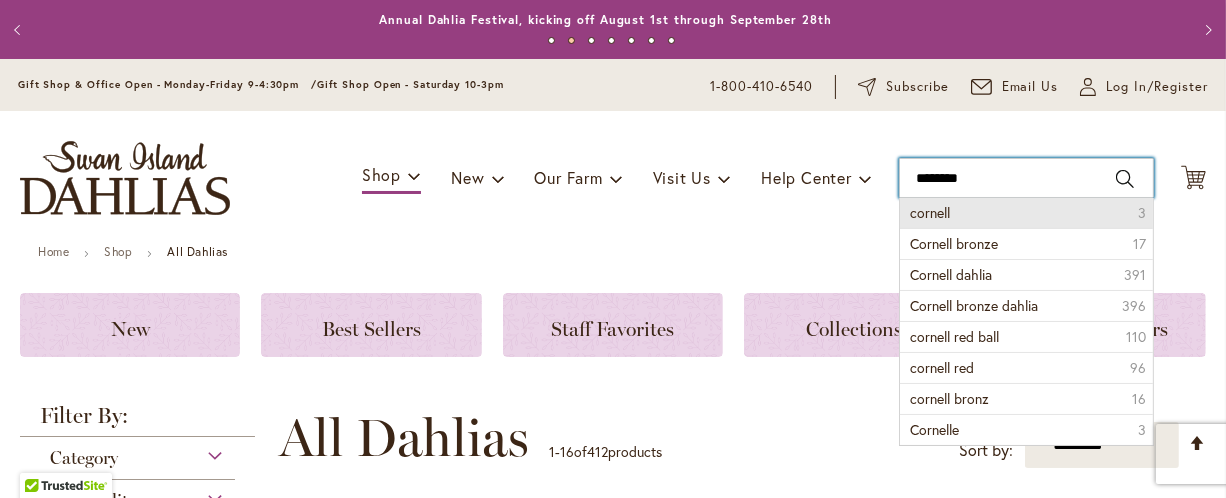 type on "*******" 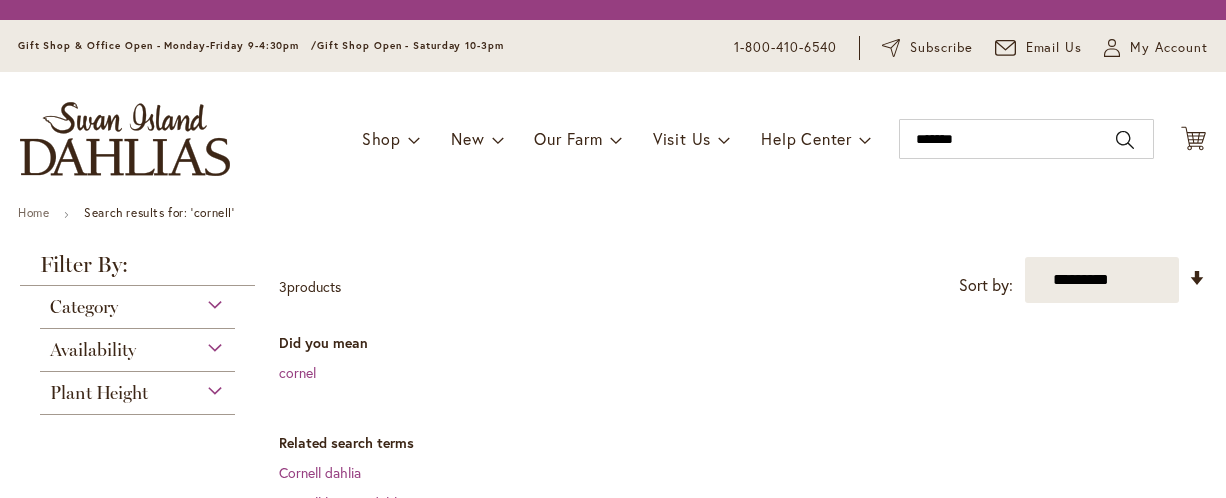 scroll, scrollTop: 0, scrollLeft: 0, axis: both 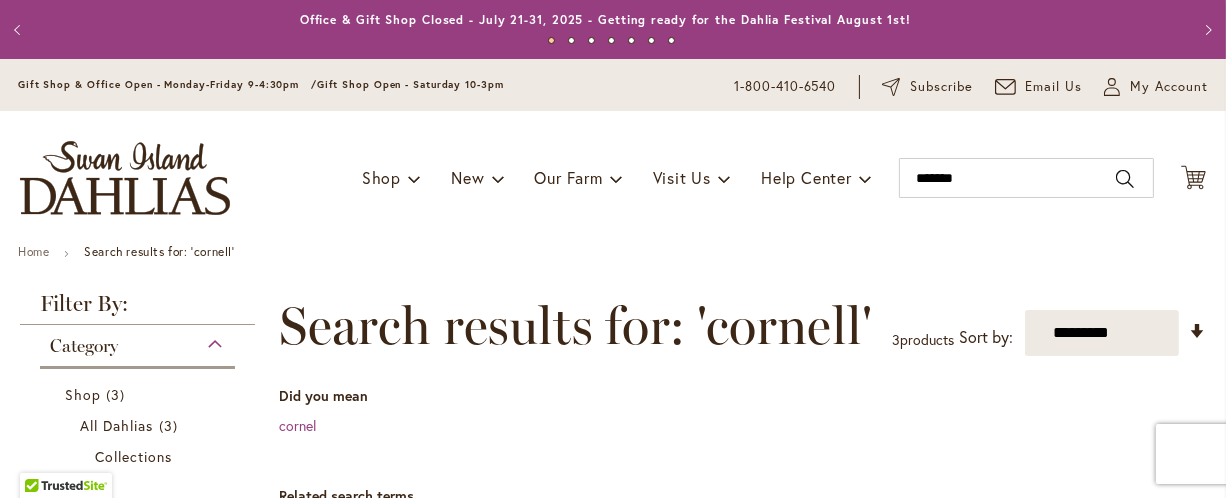 type on "**********" 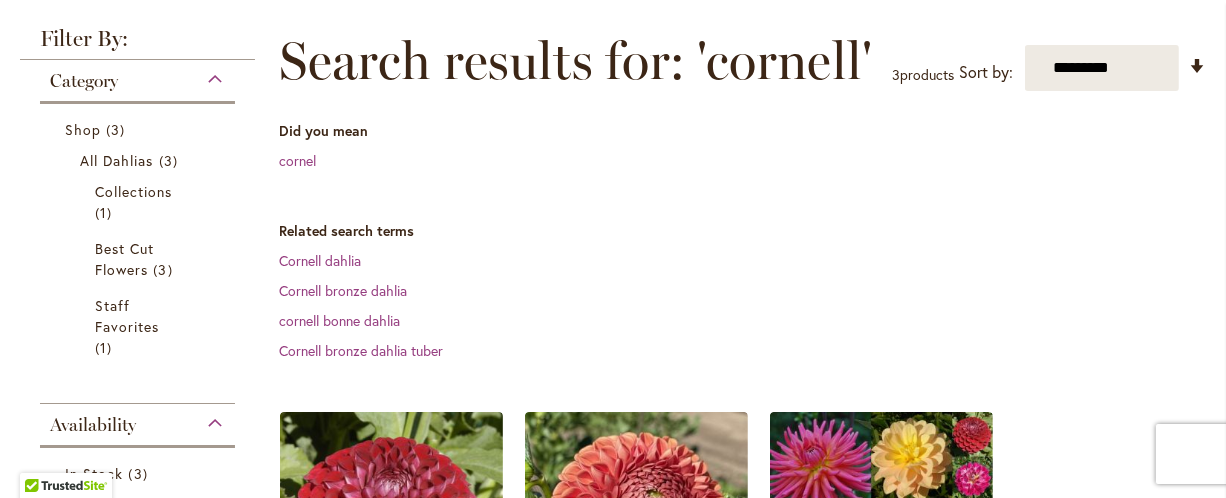 scroll, scrollTop: 370, scrollLeft: 0, axis: vertical 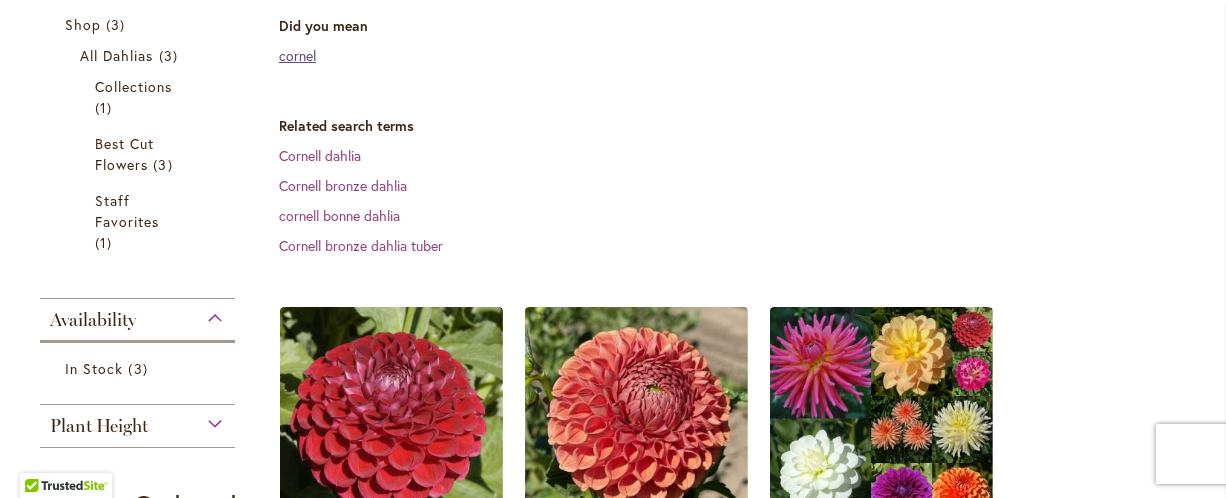 click on "cornel" at bounding box center (297, 55) 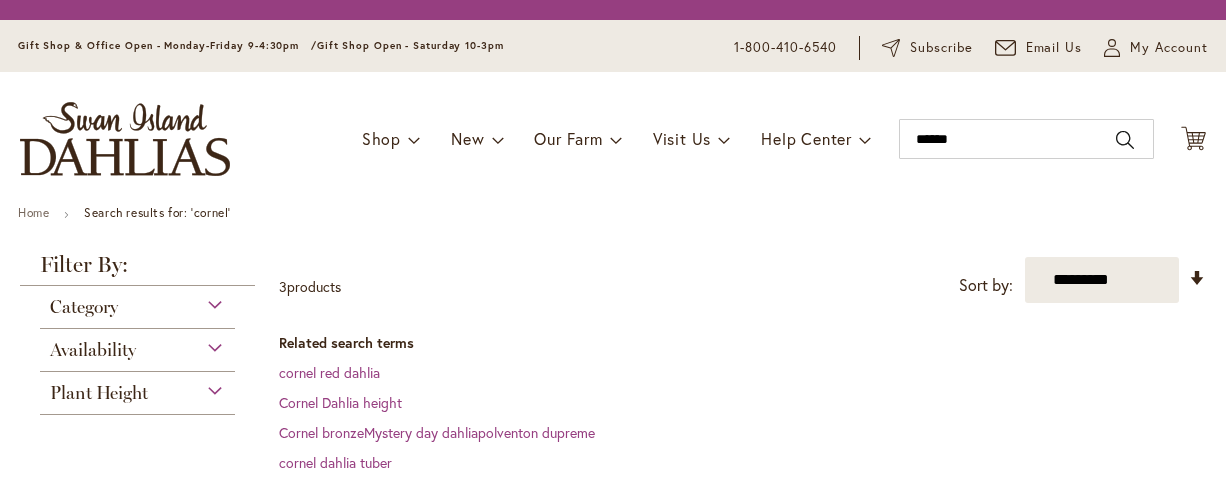 scroll, scrollTop: 0, scrollLeft: 0, axis: both 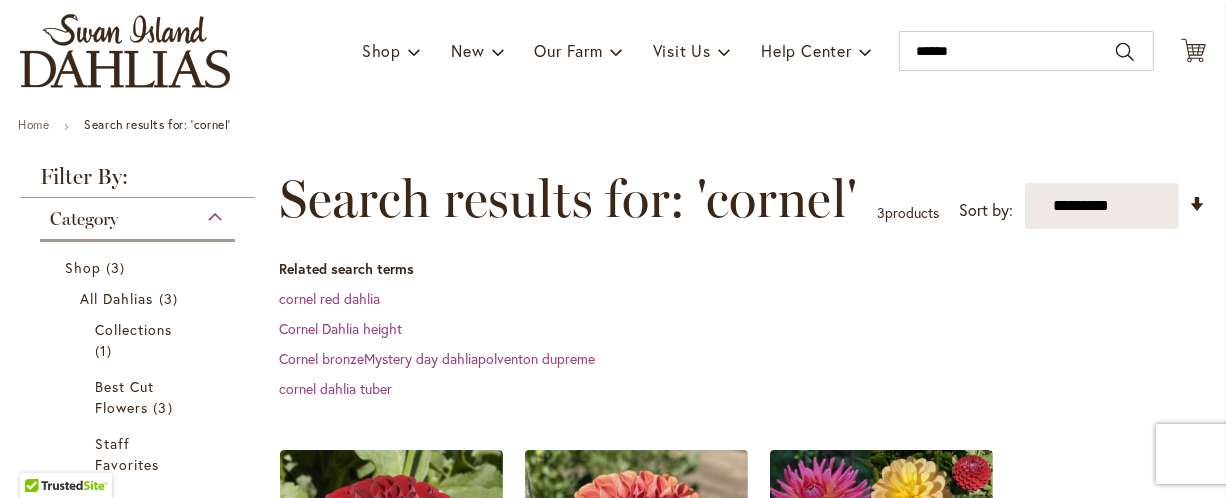 type on "**********" 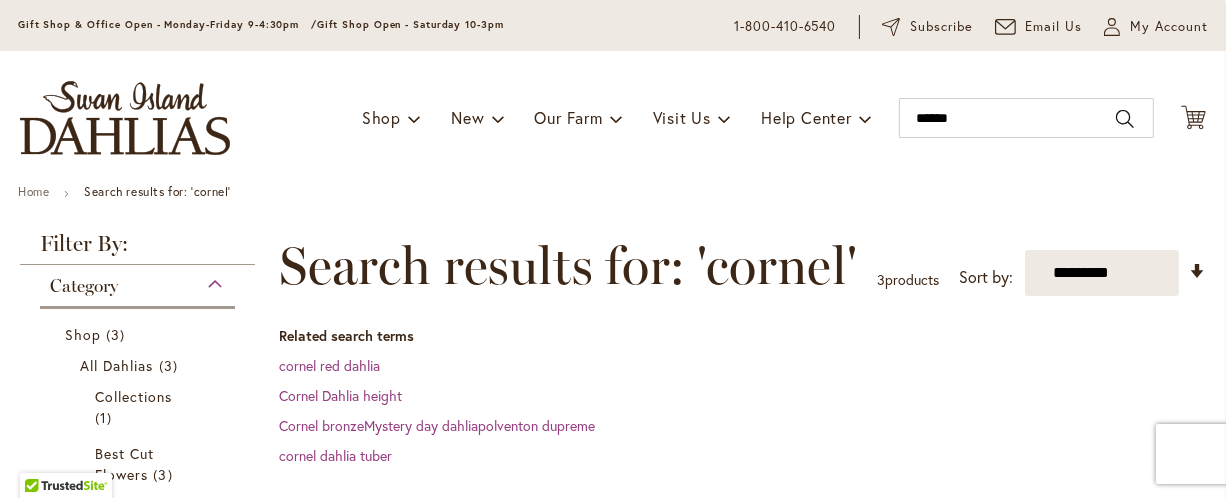 scroll, scrollTop: 0, scrollLeft: 0, axis: both 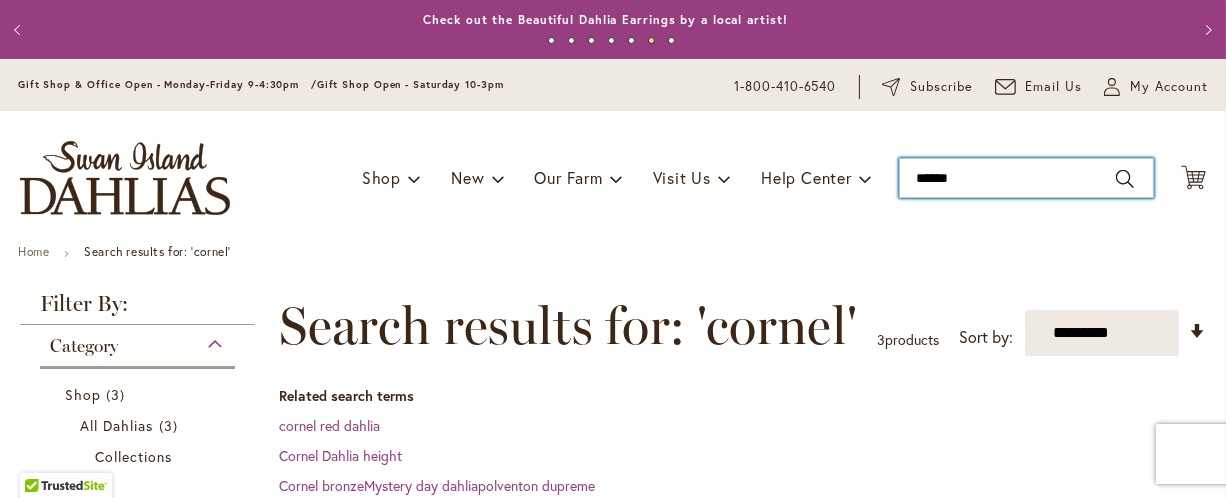 drag, startPoint x: 980, startPoint y: 194, endPoint x: 861, endPoint y: 202, distance: 119.26861 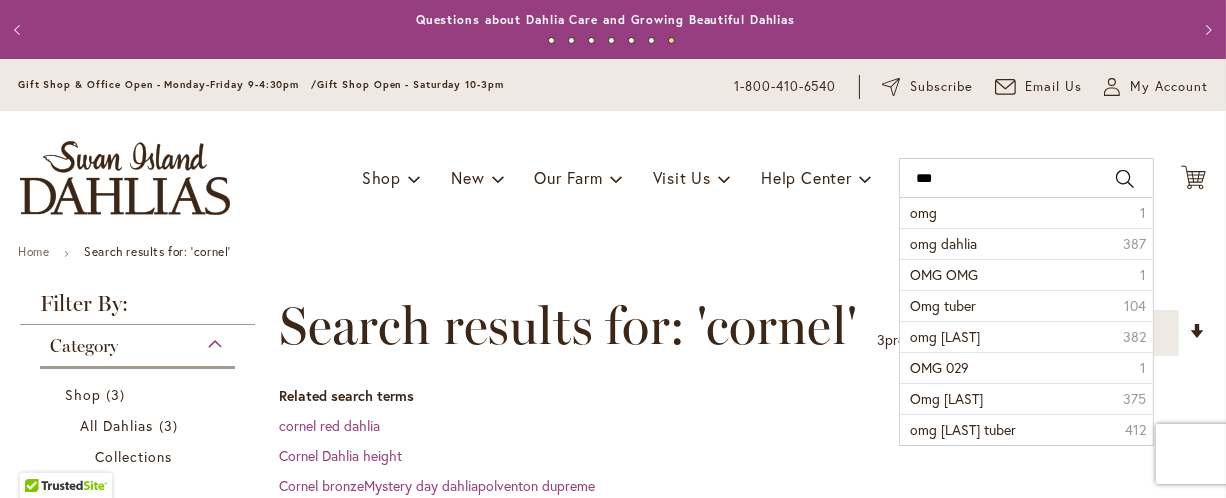 click on "Search" at bounding box center (1125, 179) 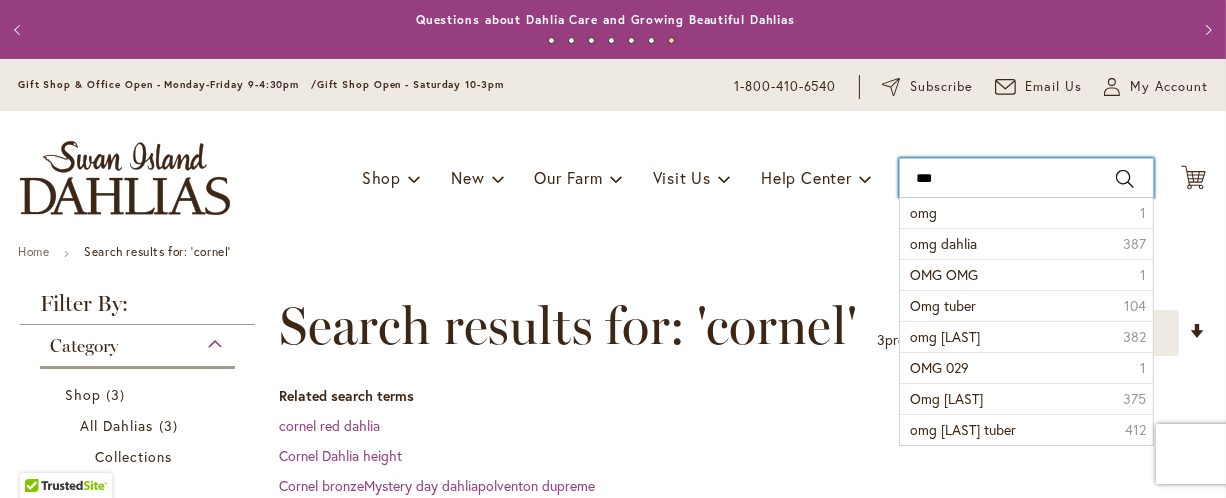type on "***" 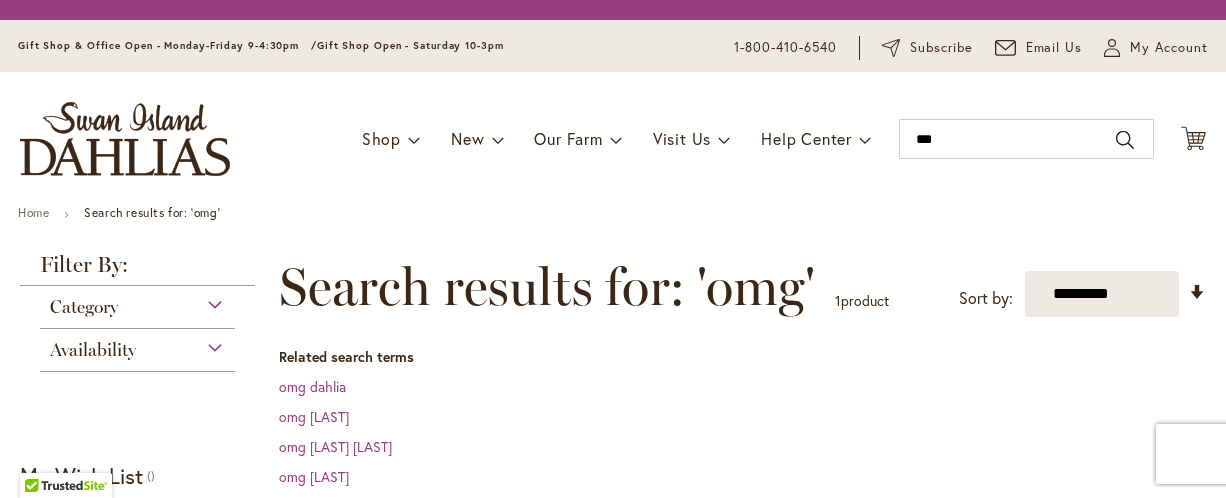 scroll, scrollTop: 0, scrollLeft: 0, axis: both 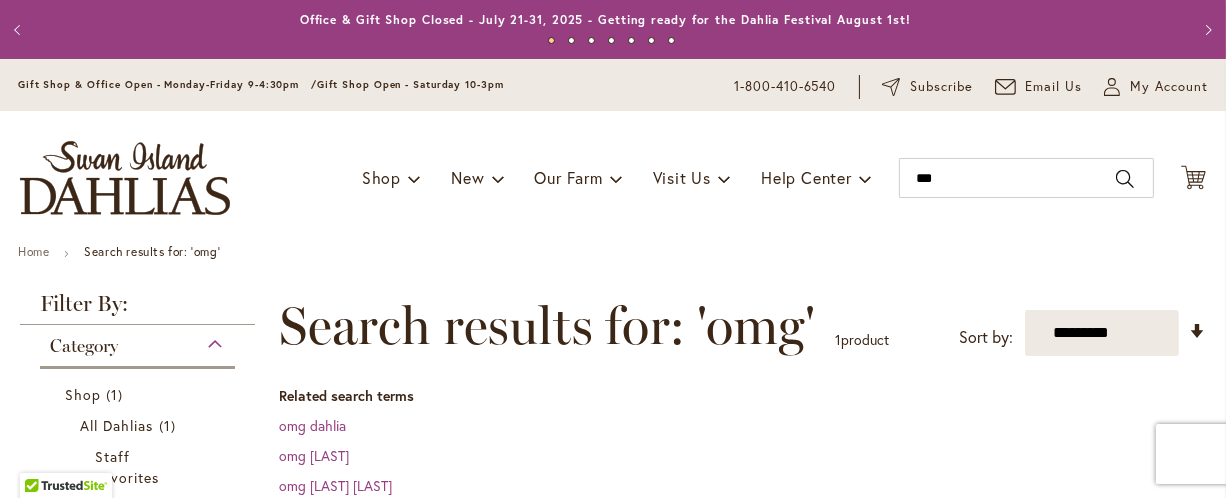 type on "**********" 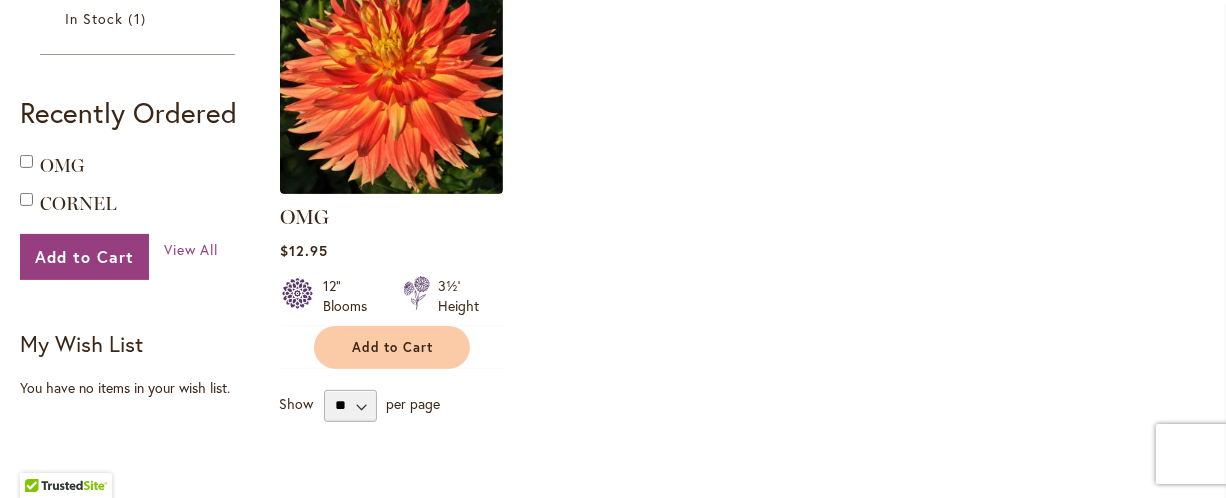 scroll, scrollTop: 432, scrollLeft: 0, axis: vertical 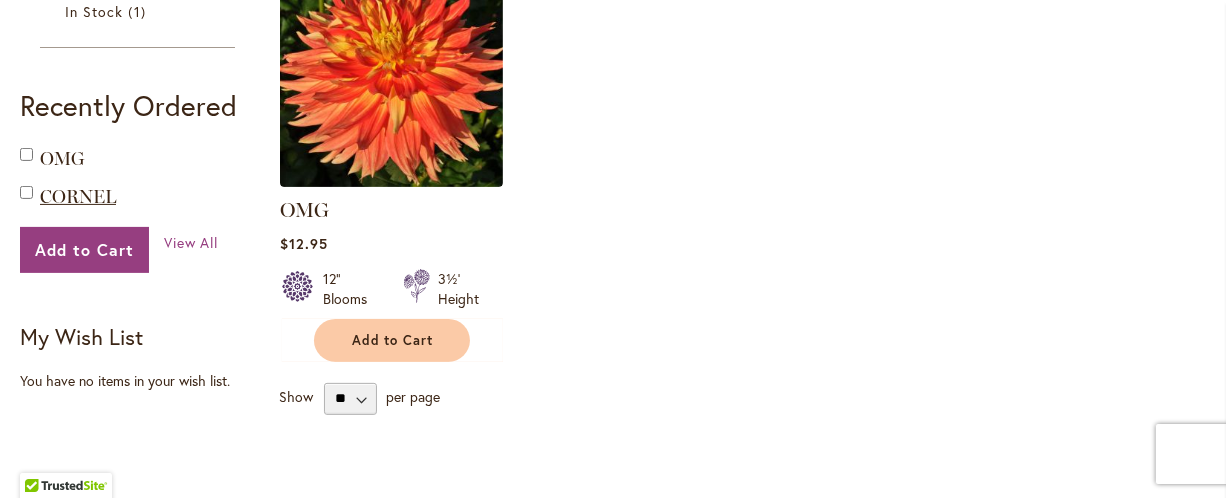 click on "CORNEL" at bounding box center [78, 197] 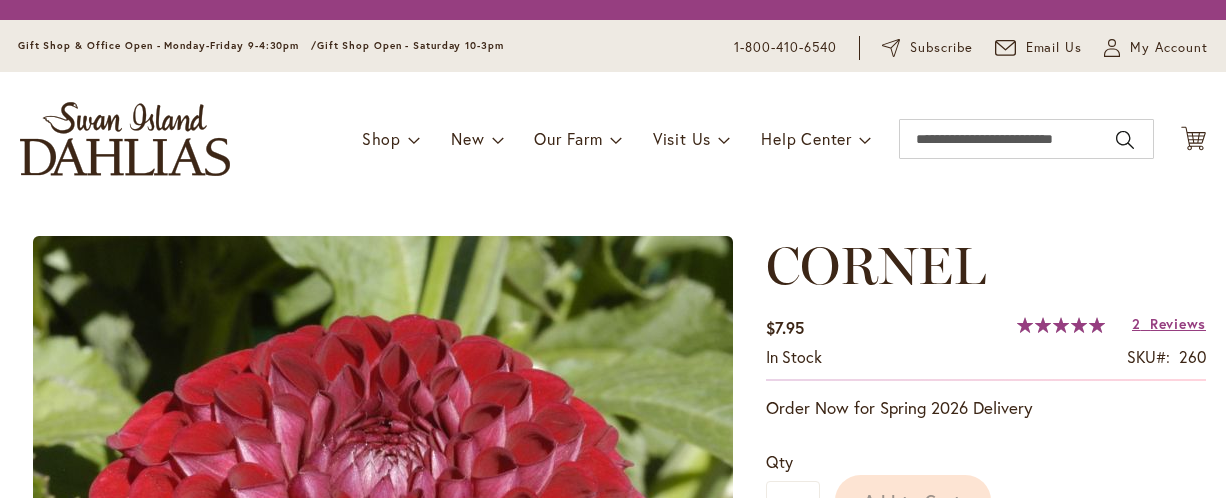 scroll, scrollTop: 0, scrollLeft: 0, axis: both 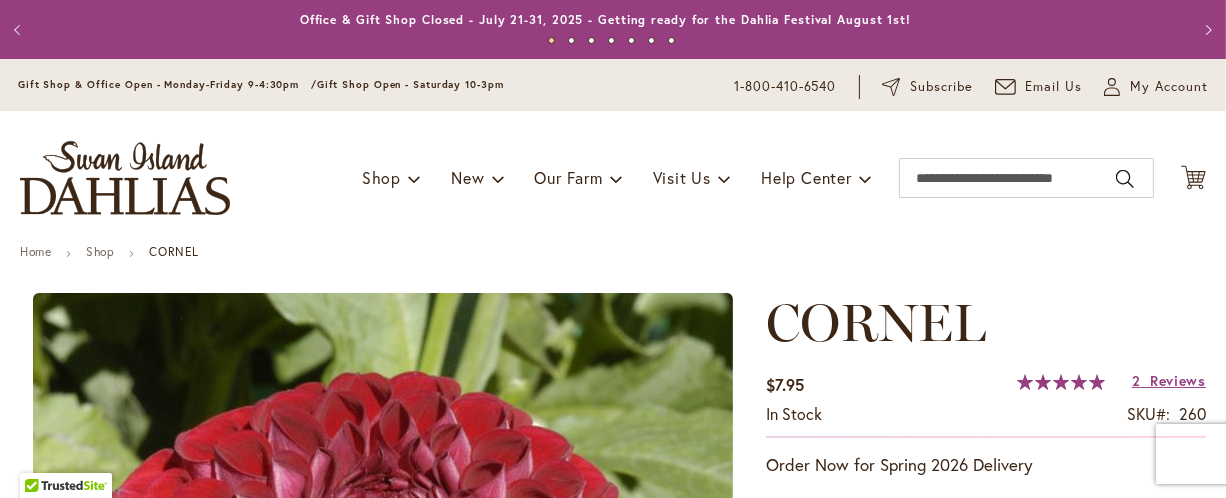 type on "*****" 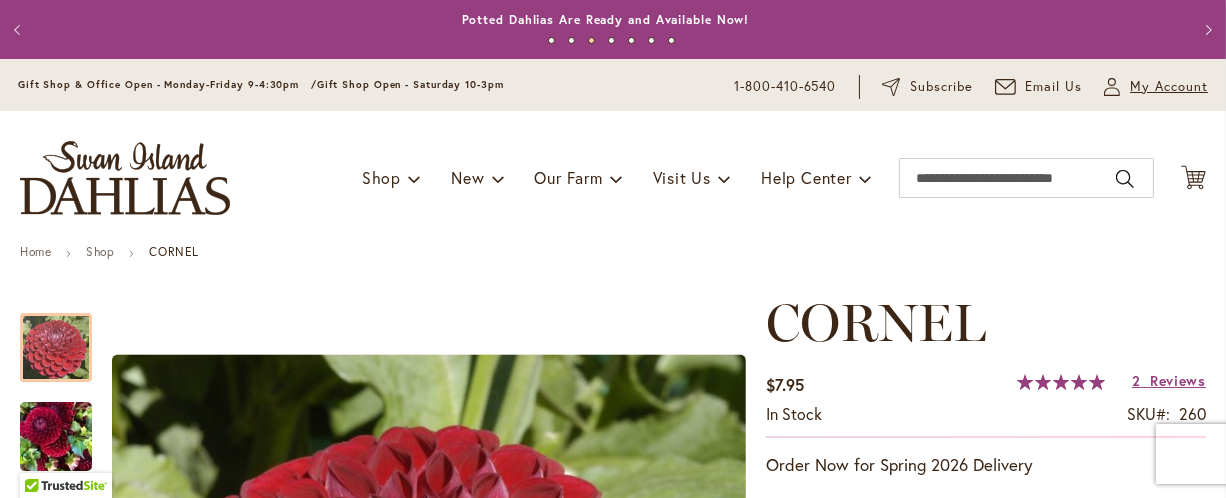 type on "**********" 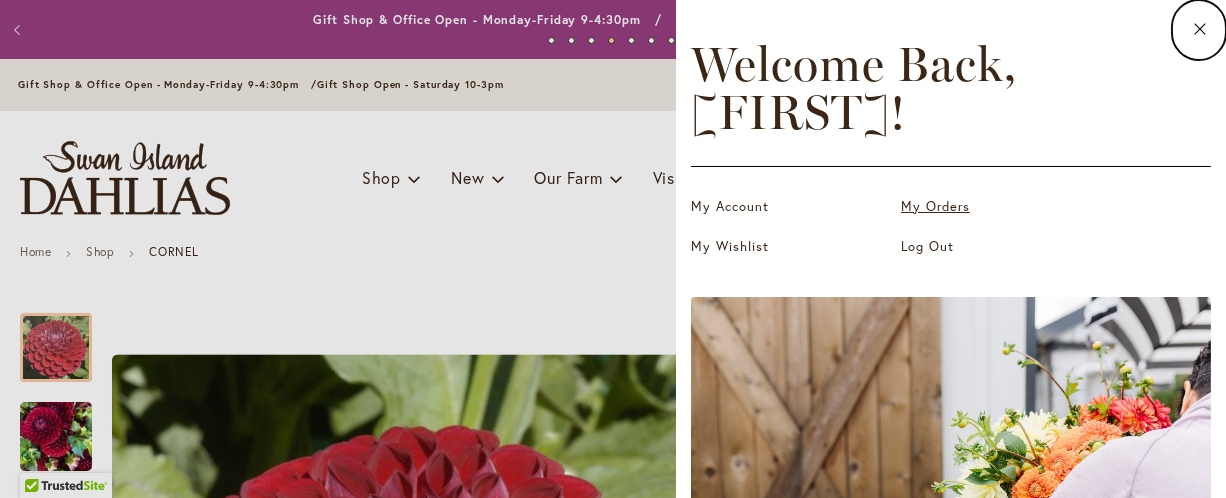 click on "My Orders" at bounding box center [1001, 207] 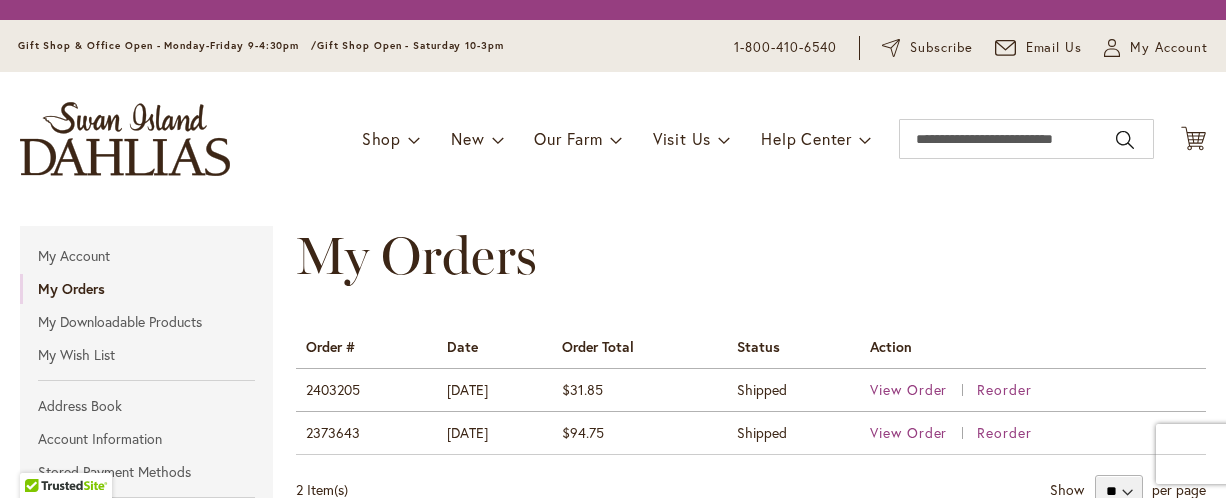 scroll, scrollTop: 0, scrollLeft: 0, axis: both 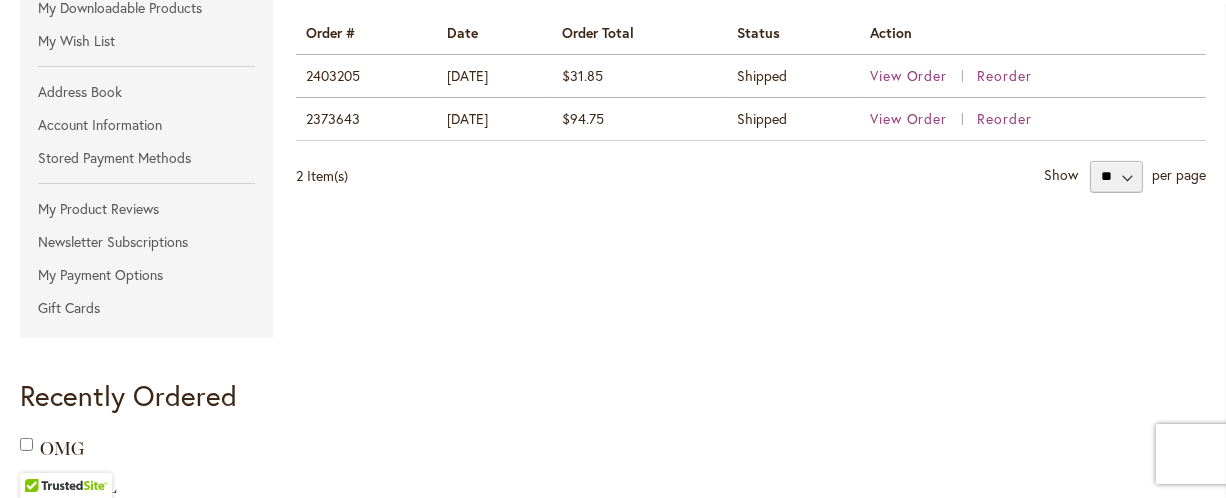 type on "**********" 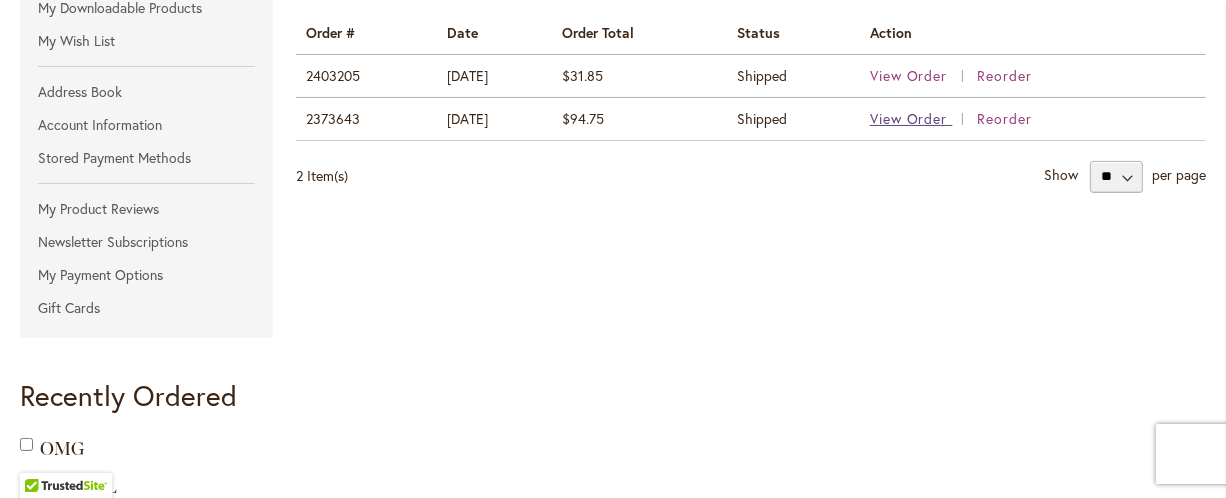 click on "View Order" at bounding box center (909, 118) 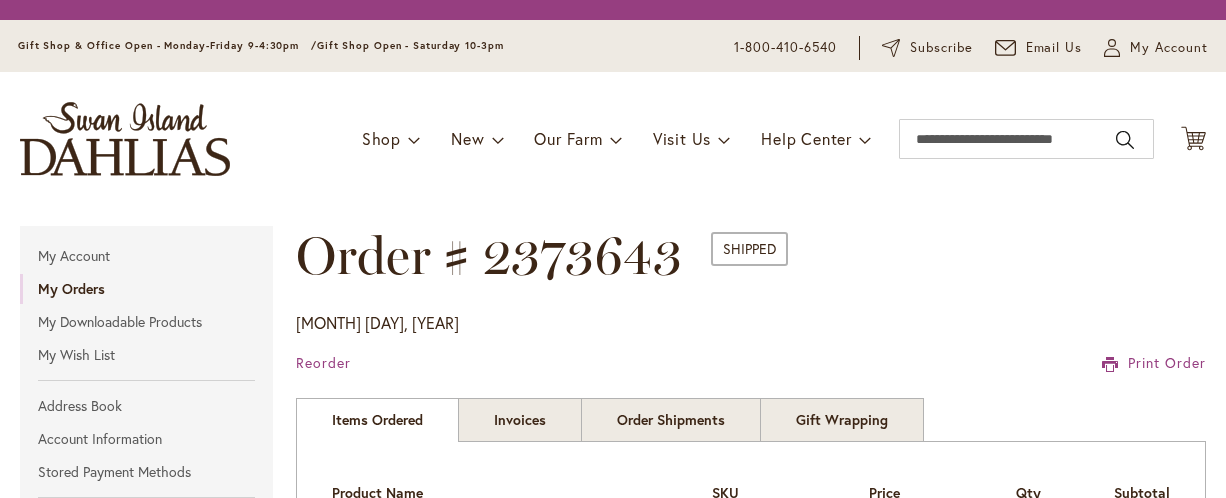 scroll, scrollTop: 0, scrollLeft: 0, axis: both 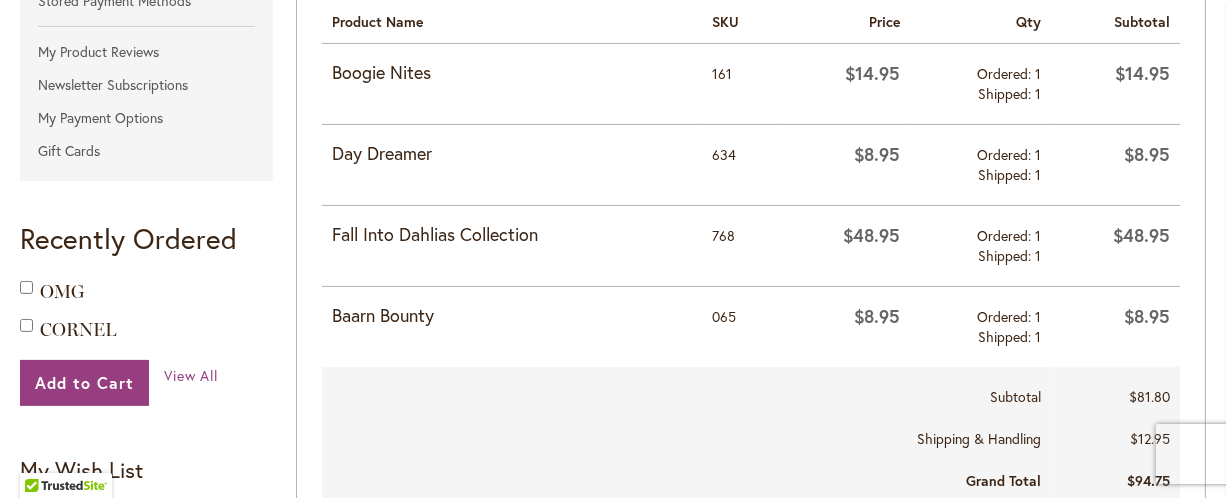 type on "**********" 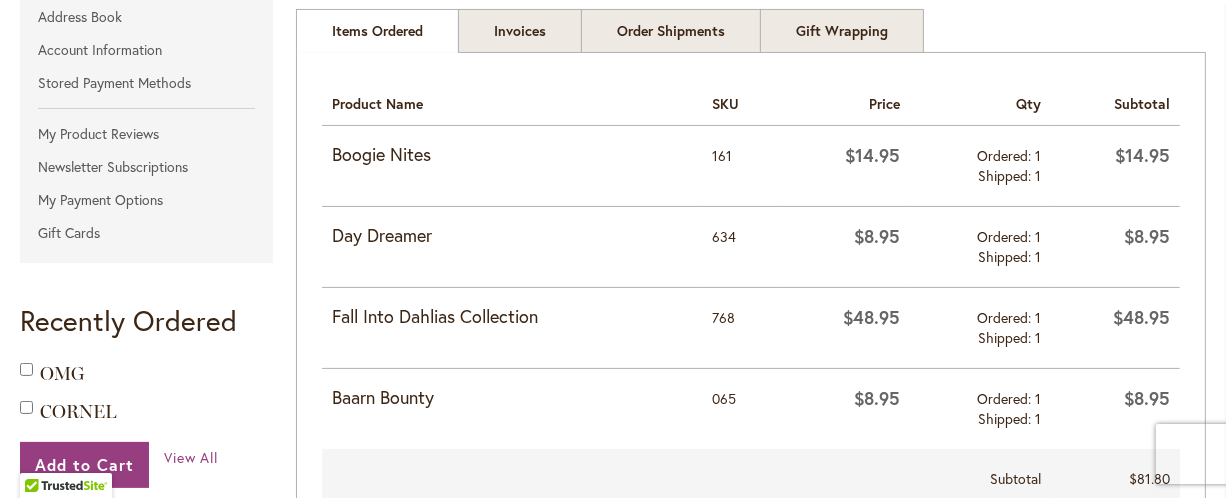 scroll, scrollTop: 411, scrollLeft: 0, axis: vertical 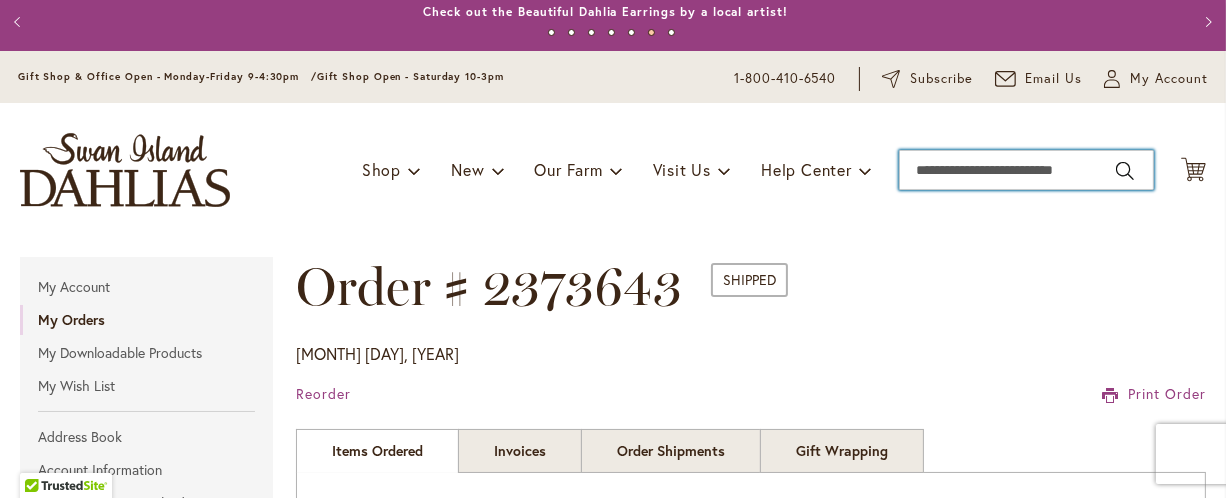 click on "Search" at bounding box center (1026, 170) 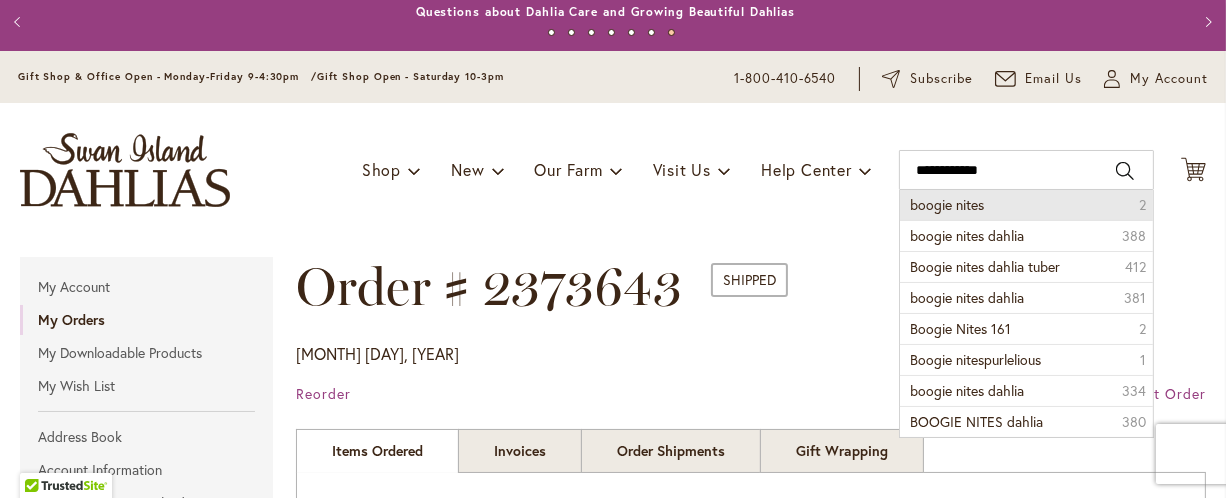 click on "boogie nites" at bounding box center [947, 204] 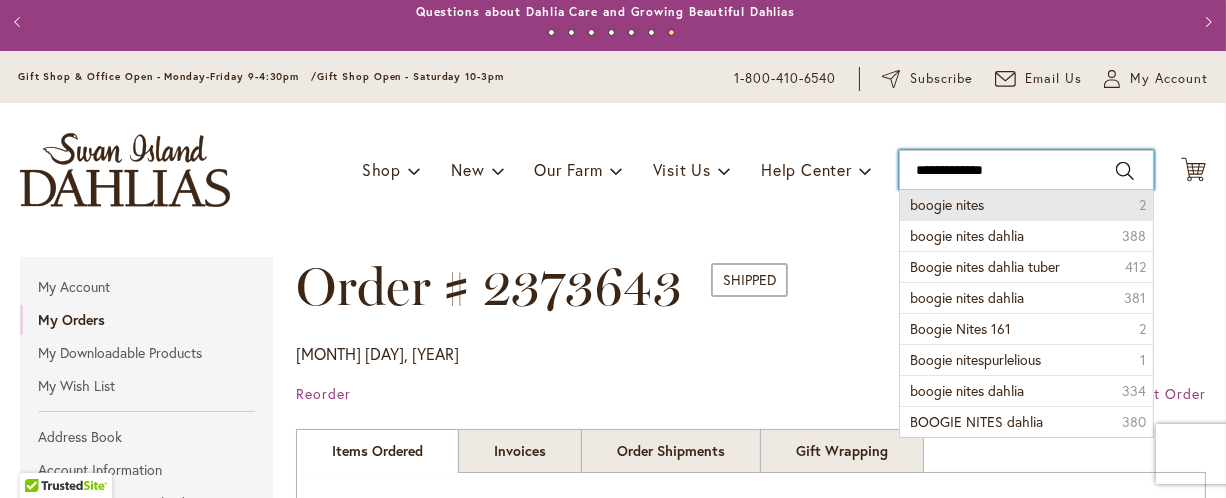 type on "**********" 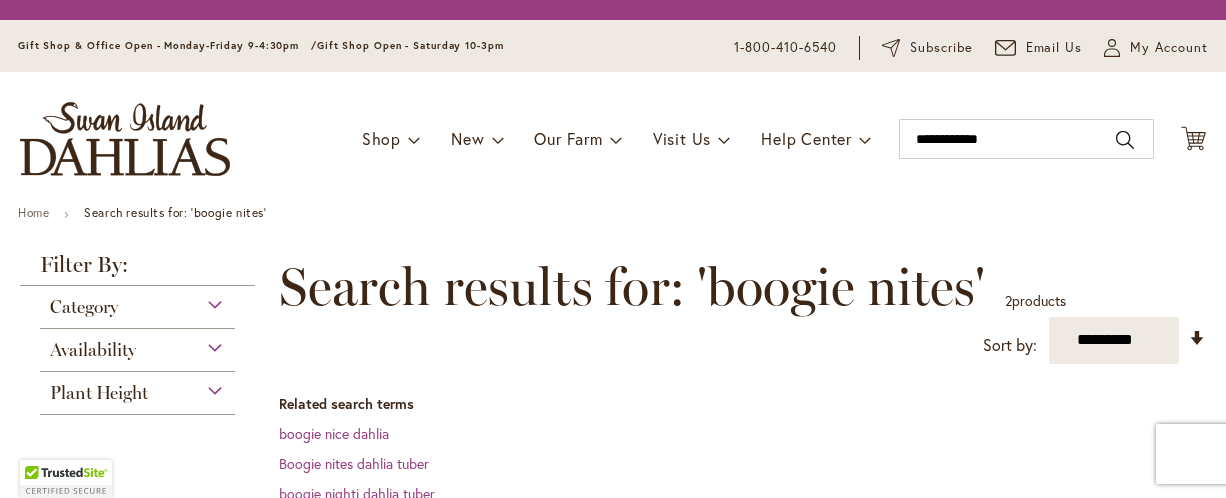 scroll, scrollTop: 0, scrollLeft: 0, axis: both 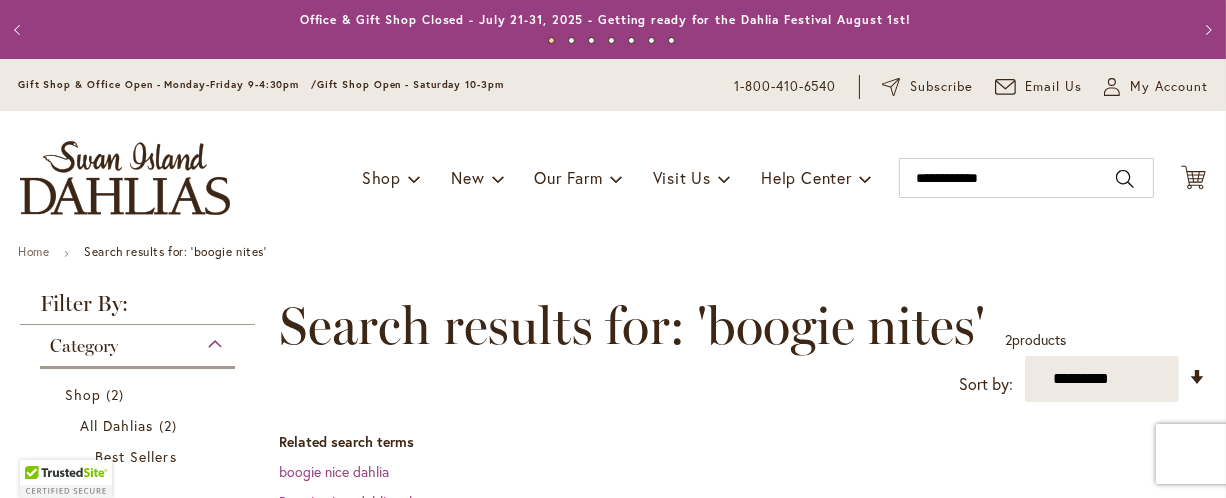 type on "**********" 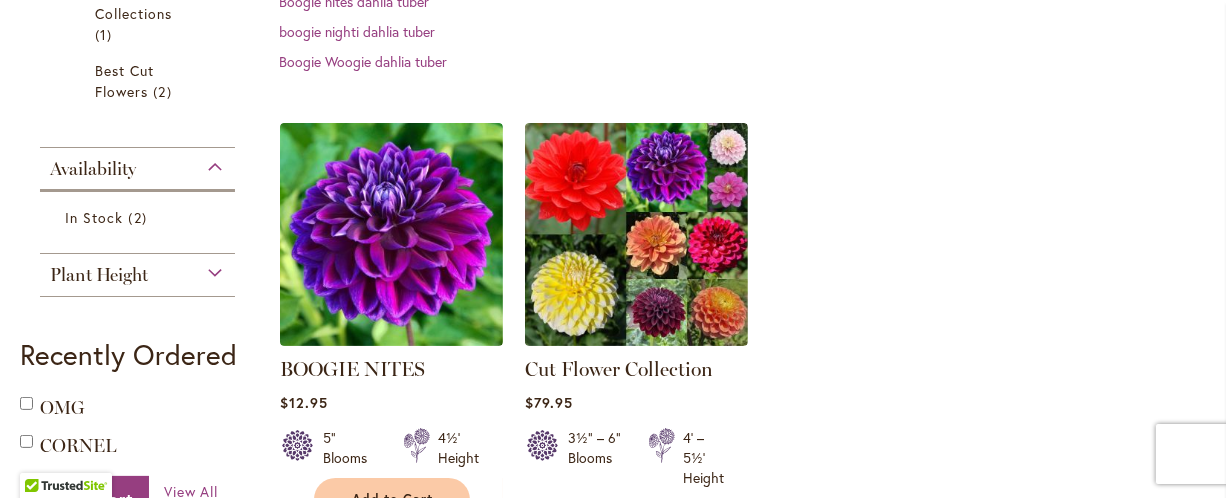 scroll, scrollTop: 493, scrollLeft: 0, axis: vertical 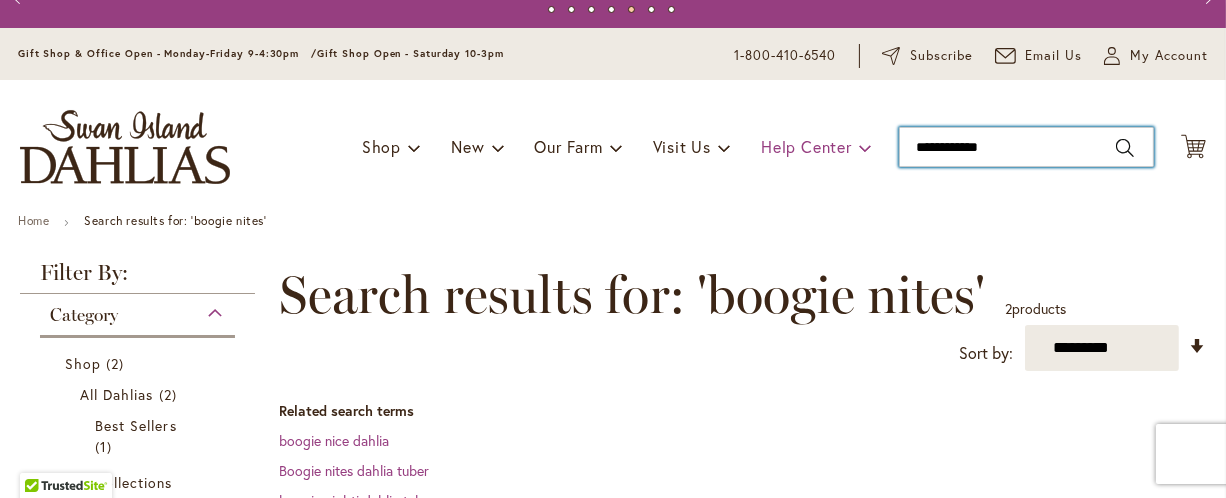 drag, startPoint x: 983, startPoint y: 168, endPoint x: 836, endPoint y: 165, distance: 147.03061 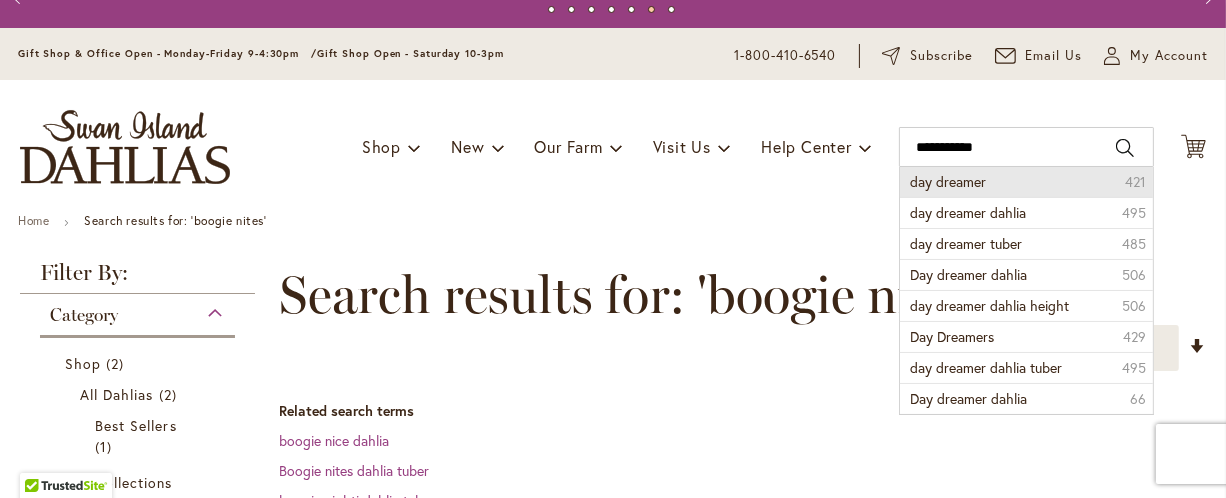 click on "day dreamer" at bounding box center (948, 181) 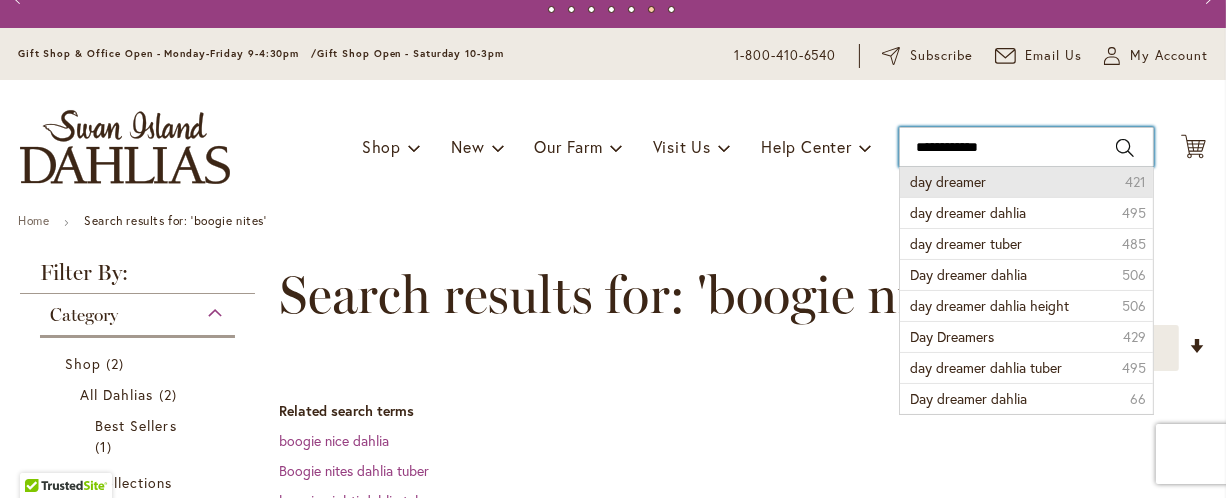 type on "**********" 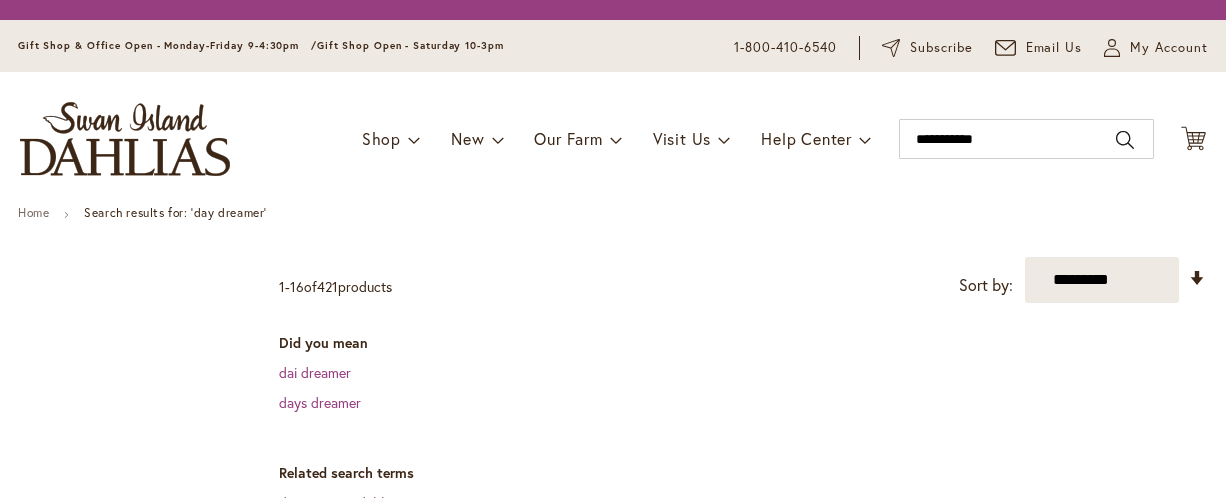 scroll, scrollTop: 0, scrollLeft: 0, axis: both 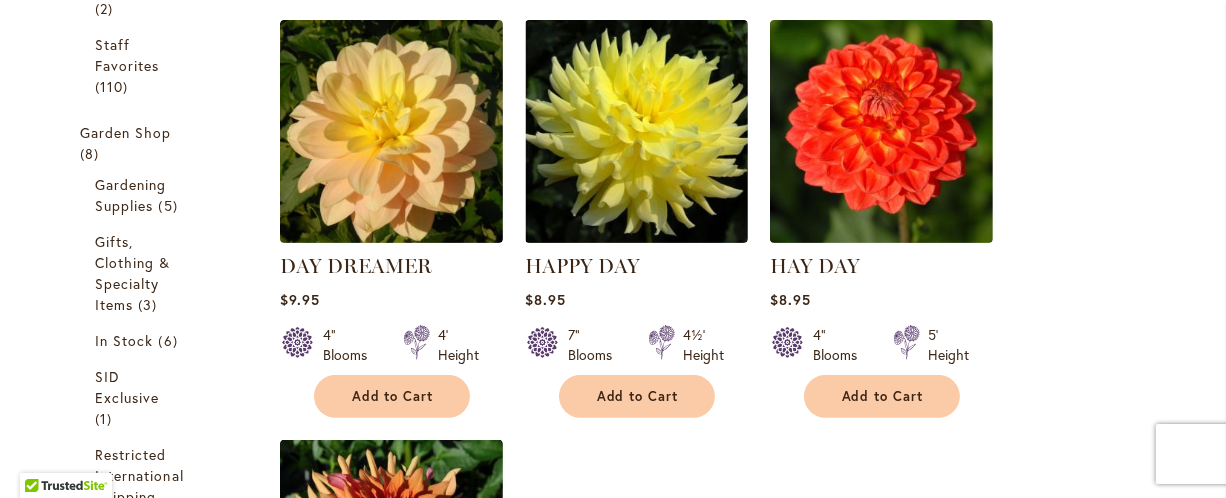 type on "**********" 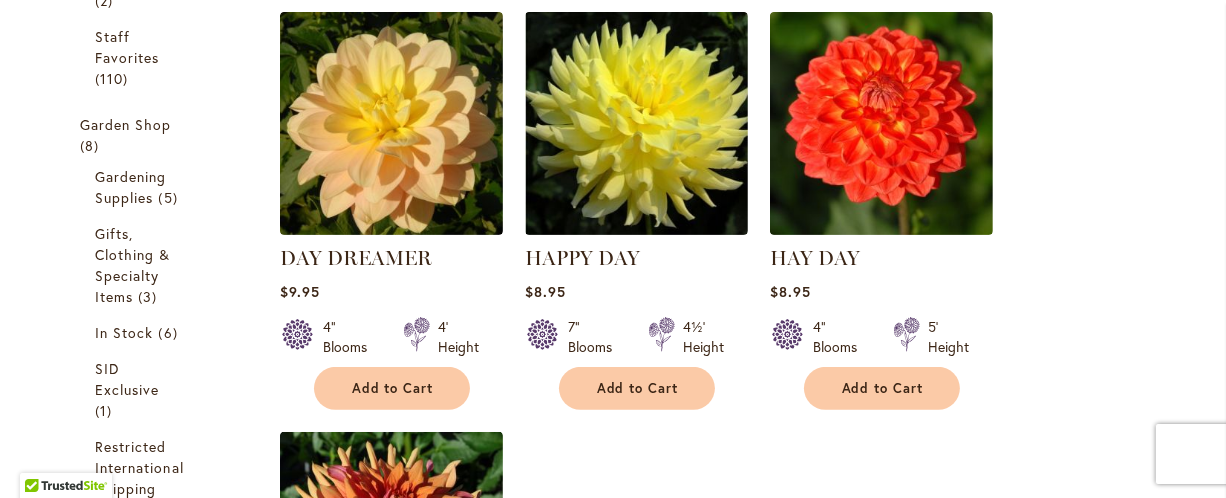 scroll, scrollTop: 748, scrollLeft: 0, axis: vertical 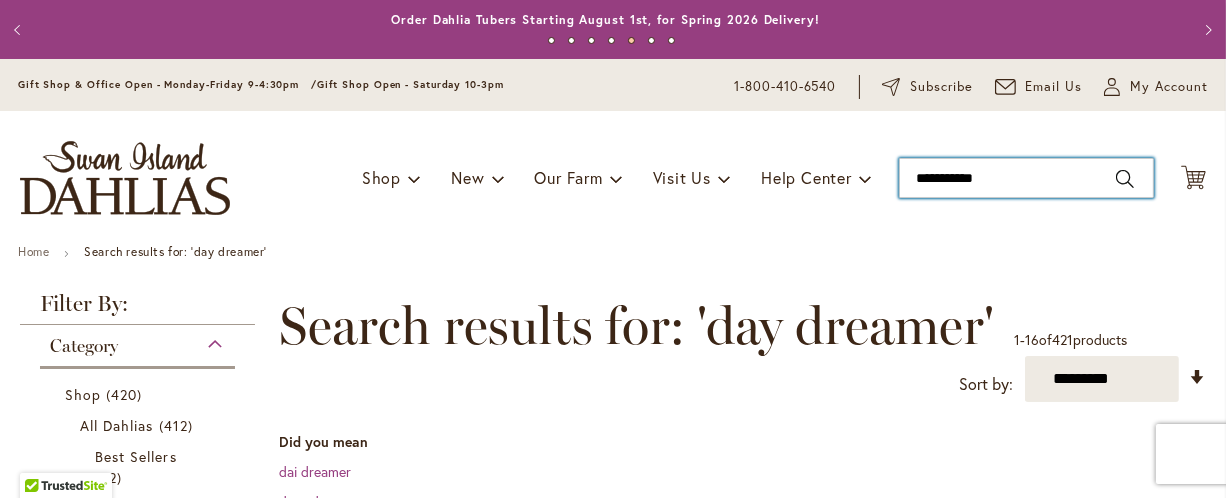 click on "**********" at bounding box center (1026, 178) 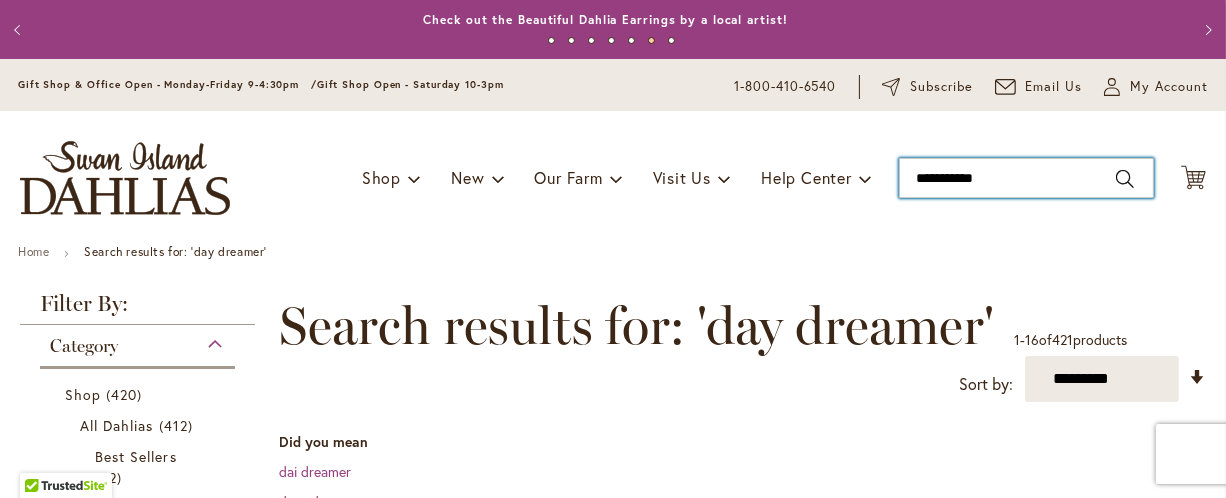 drag, startPoint x: 1021, startPoint y: 205, endPoint x: 823, endPoint y: 216, distance: 198.30531 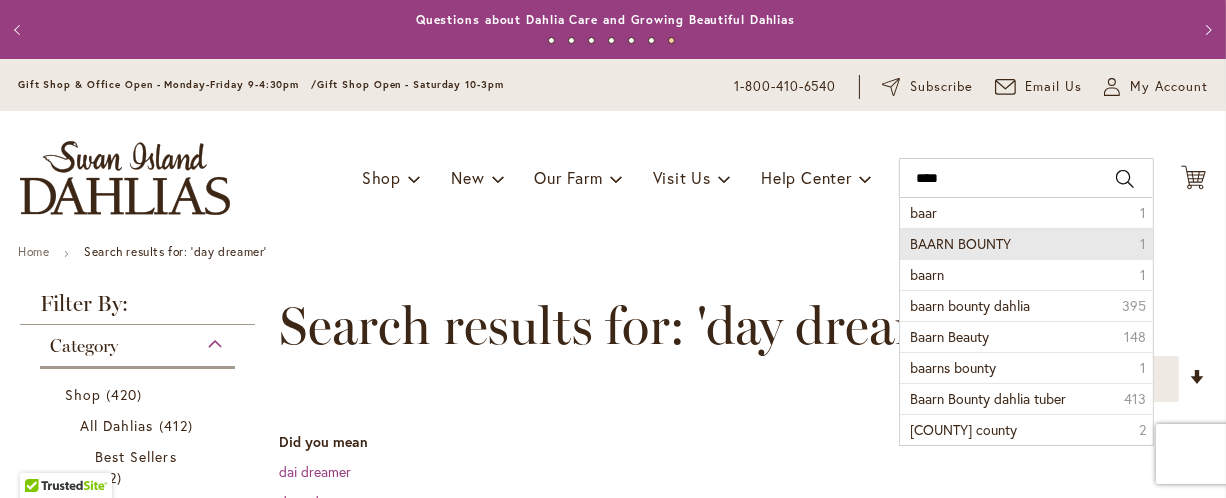 click on "BAARN BOUNTY" at bounding box center [960, 243] 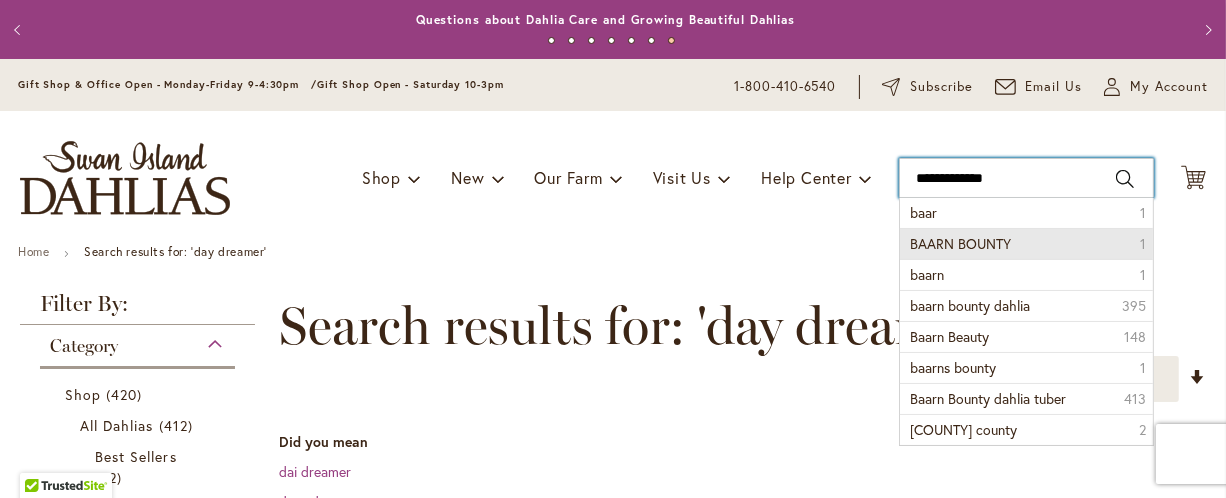type on "**********" 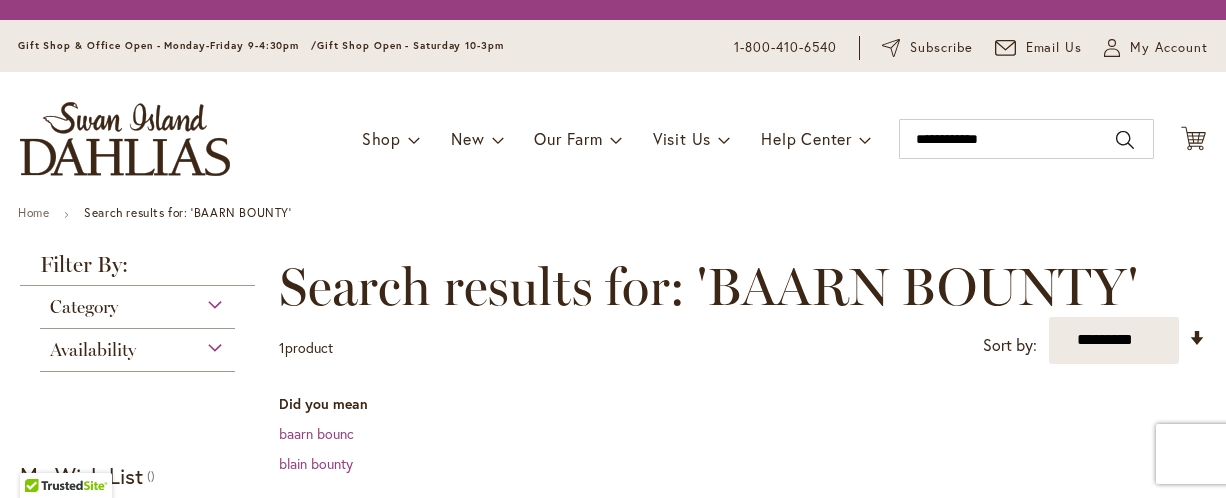 scroll, scrollTop: 0, scrollLeft: 0, axis: both 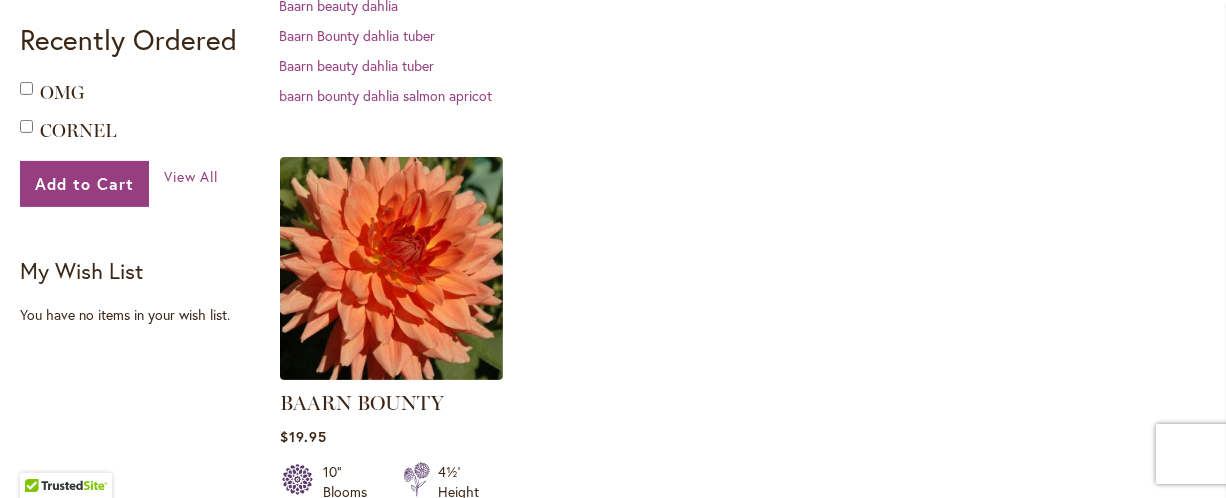 type on "**********" 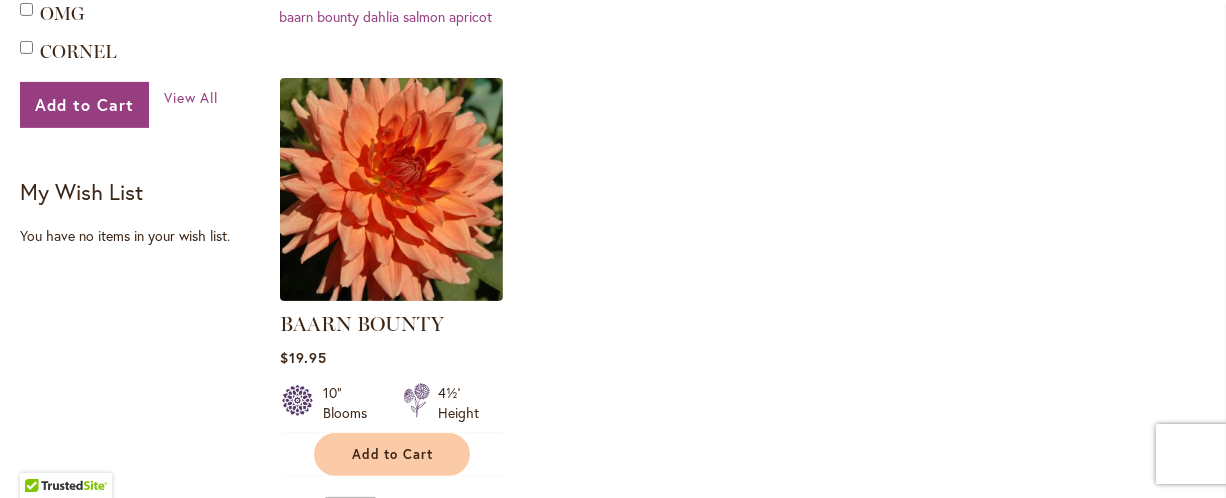 scroll, scrollTop: 709, scrollLeft: 0, axis: vertical 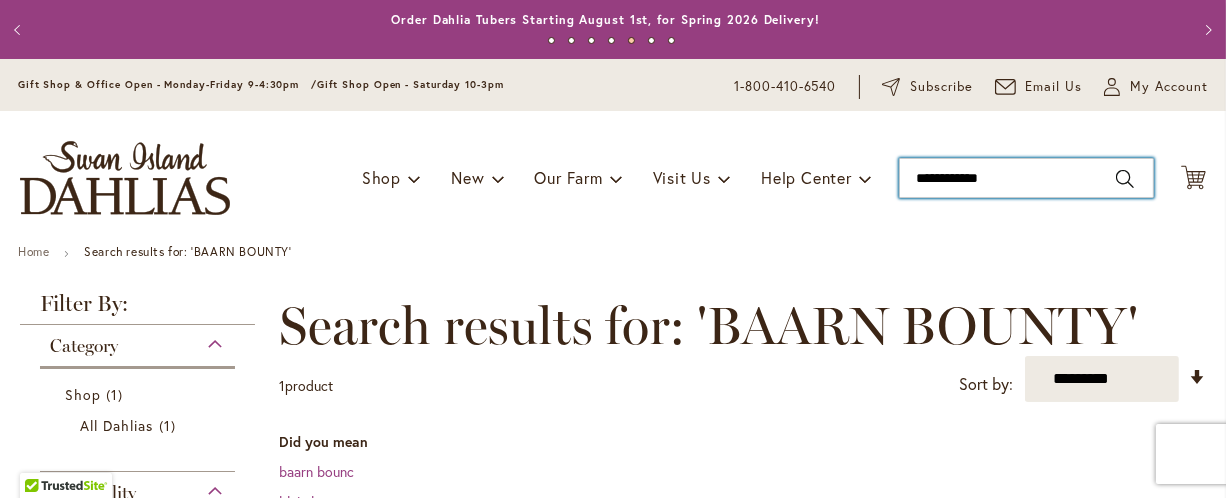 click on "**********" at bounding box center (1026, 178) 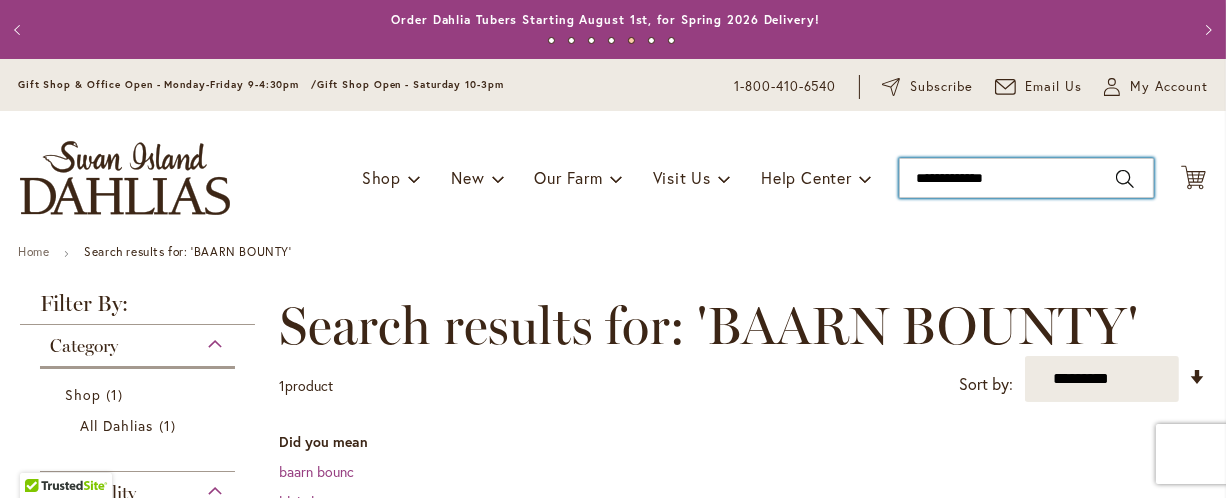 drag, startPoint x: 1039, startPoint y: 194, endPoint x: 804, endPoint y: 213, distance: 235.76683 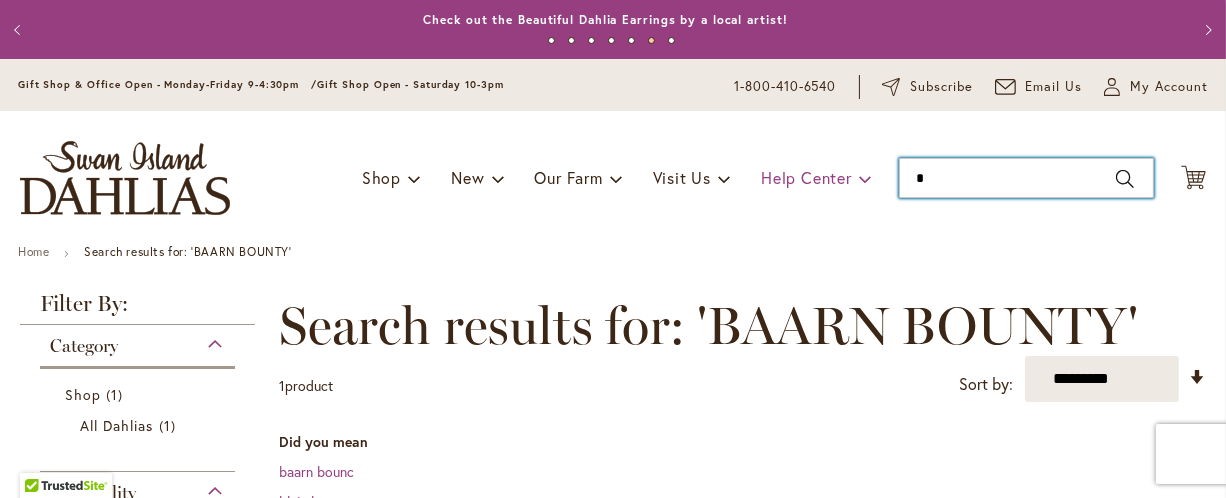 drag, startPoint x: 992, startPoint y: 203, endPoint x: 839, endPoint y: 203, distance: 153 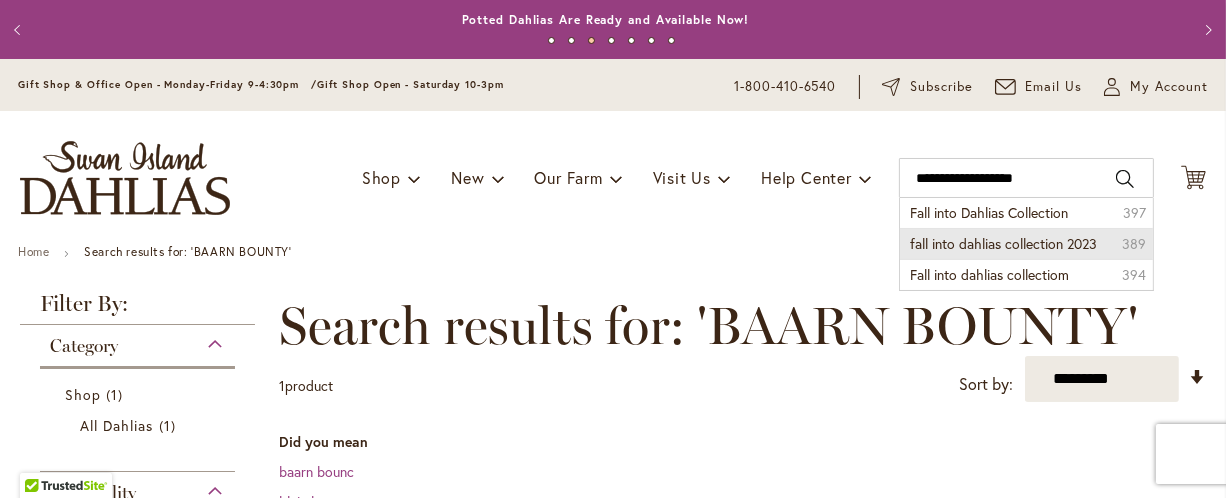 click on "fall into dahlias collection 2023" at bounding box center (1003, 243) 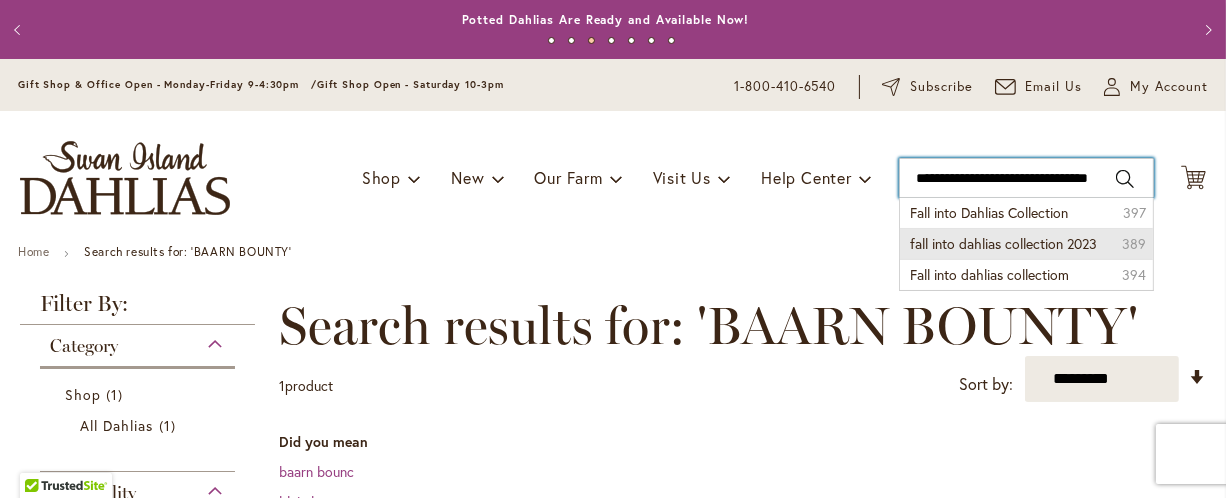 type on "**********" 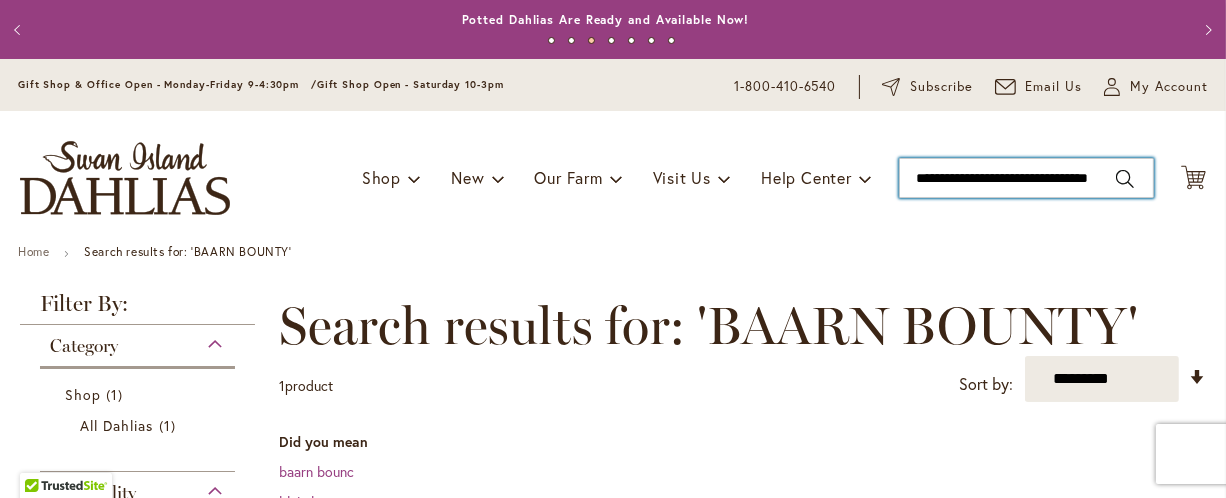 scroll, scrollTop: 0, scrollLeft: 29, axis: horizontal 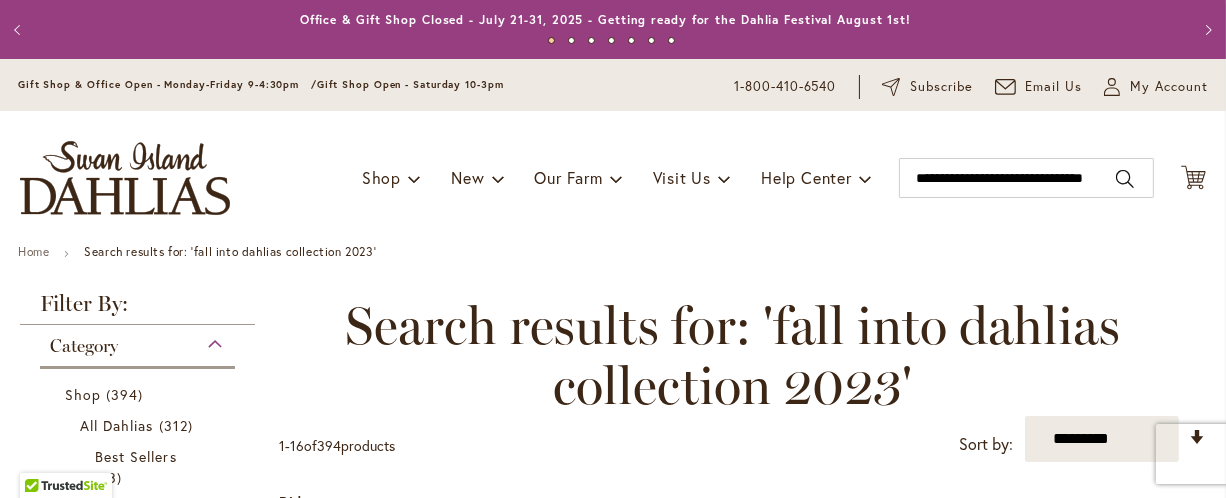 type on "**********" 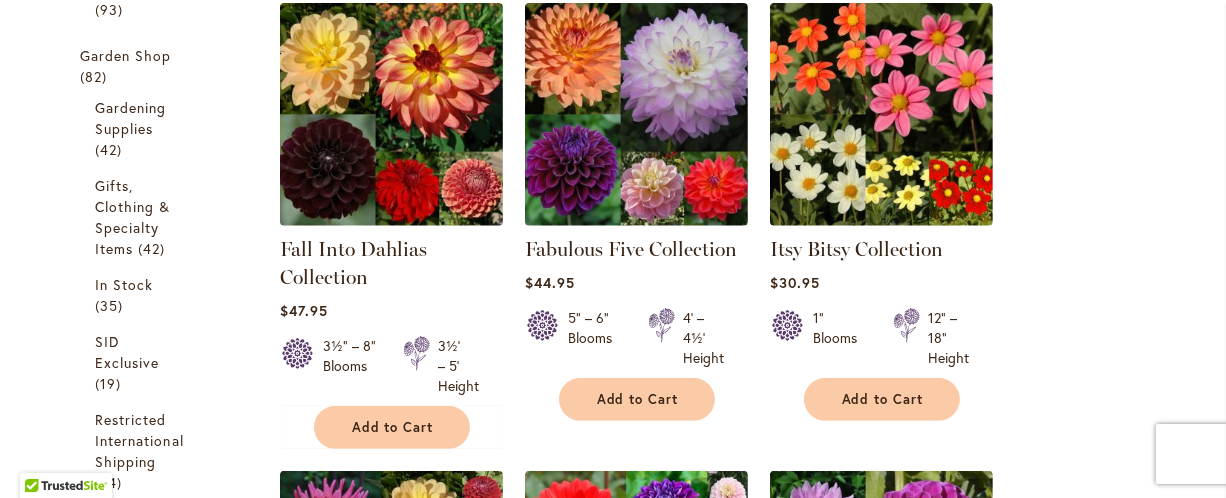 scroll, scrollTop: 1071, scrollLeft: 0, axis: vertical 